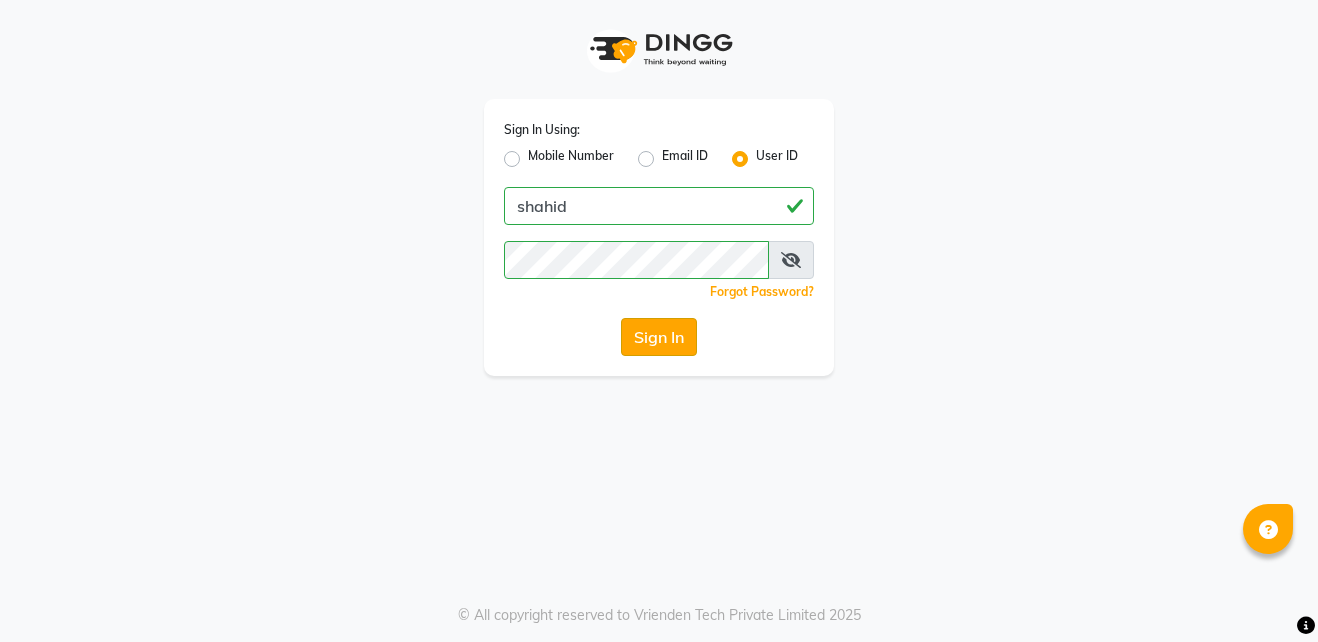 scroll, scrollTop: 0, scrollLeft: 0, axis: both 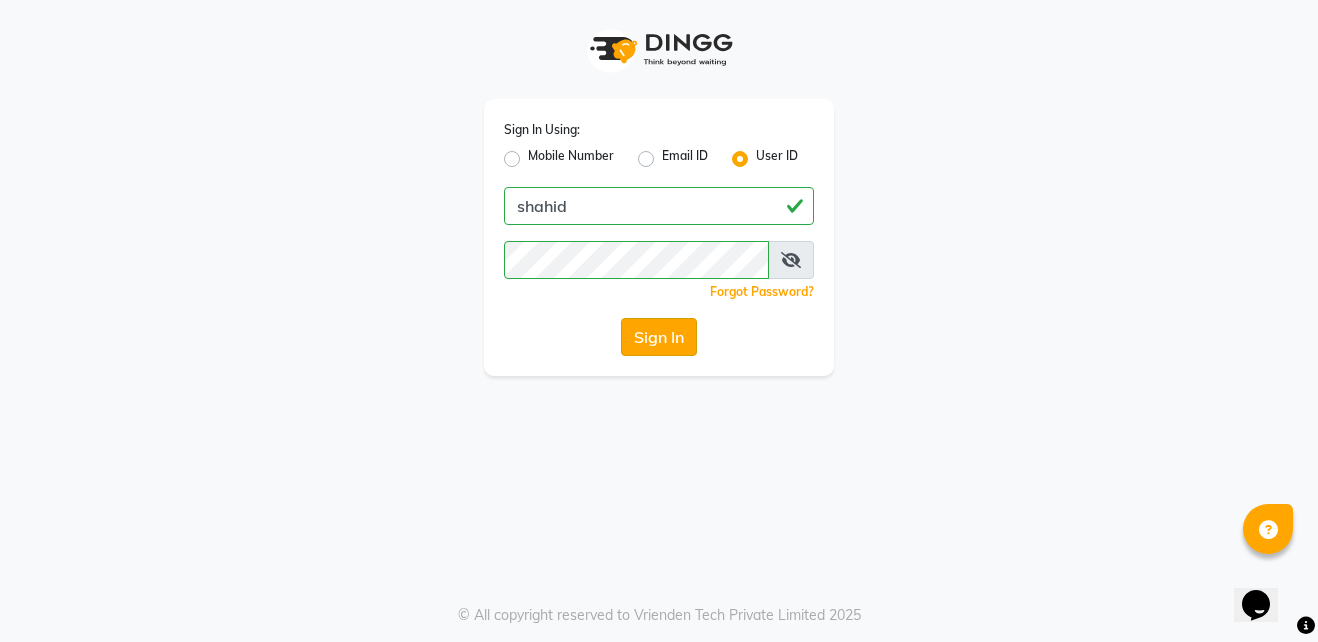 click on "Sign In" 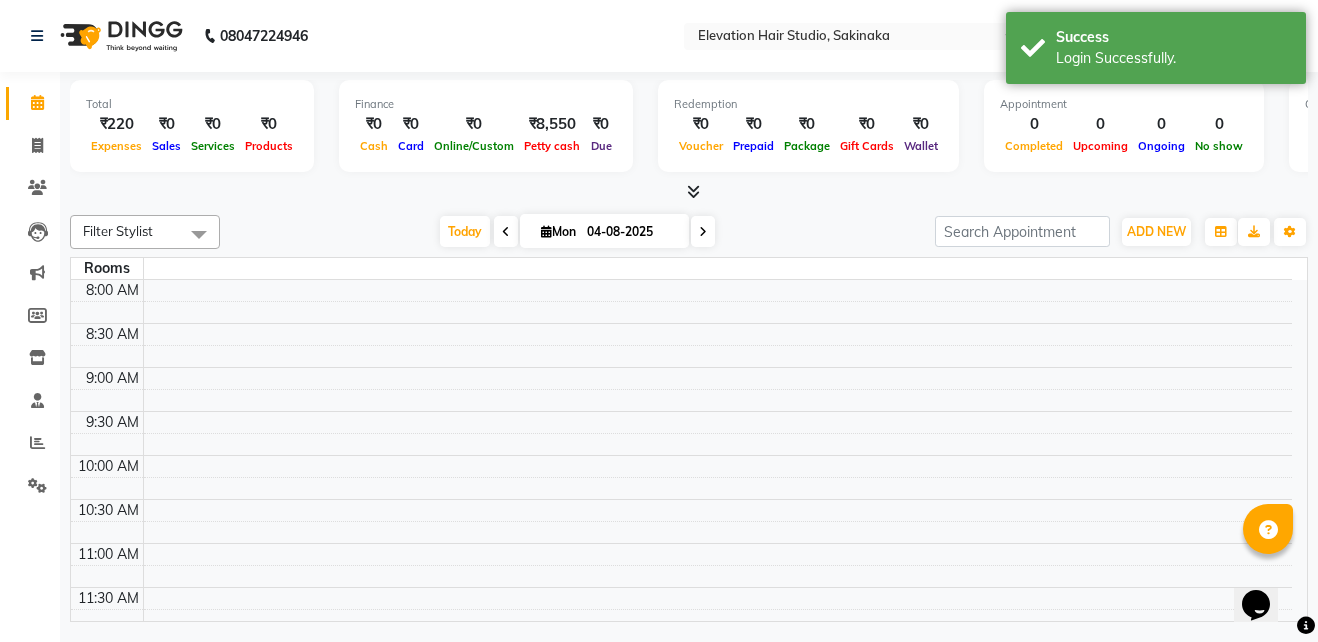 select on "en" 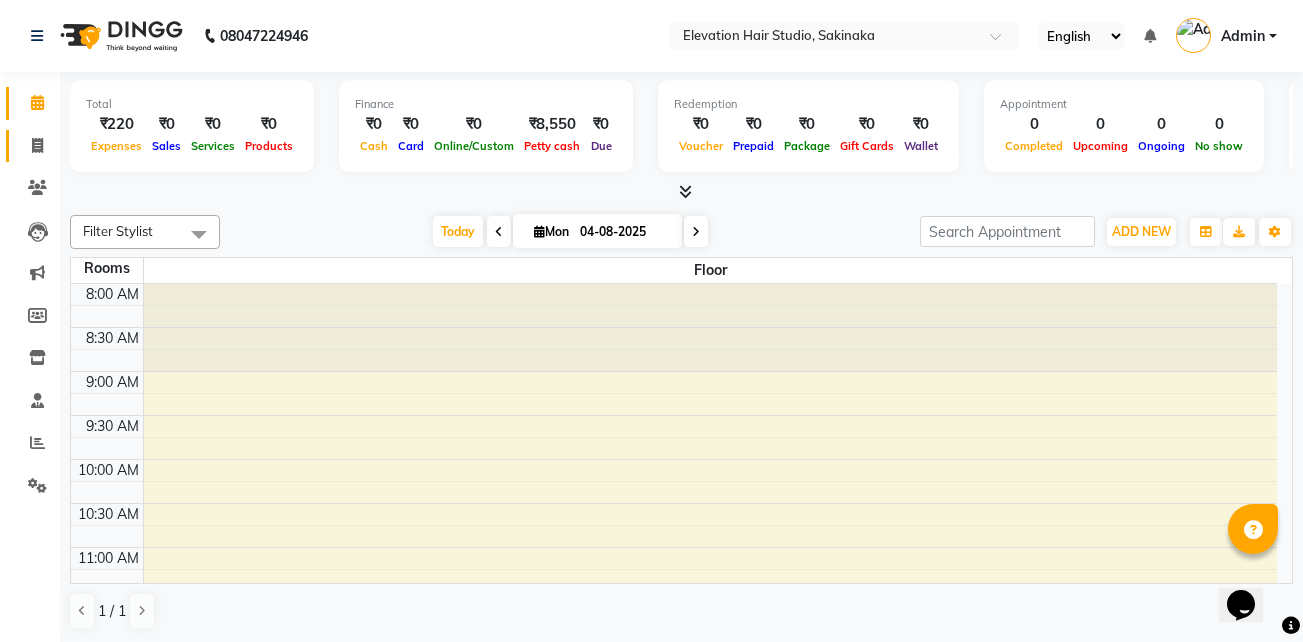 click on "Invoice" 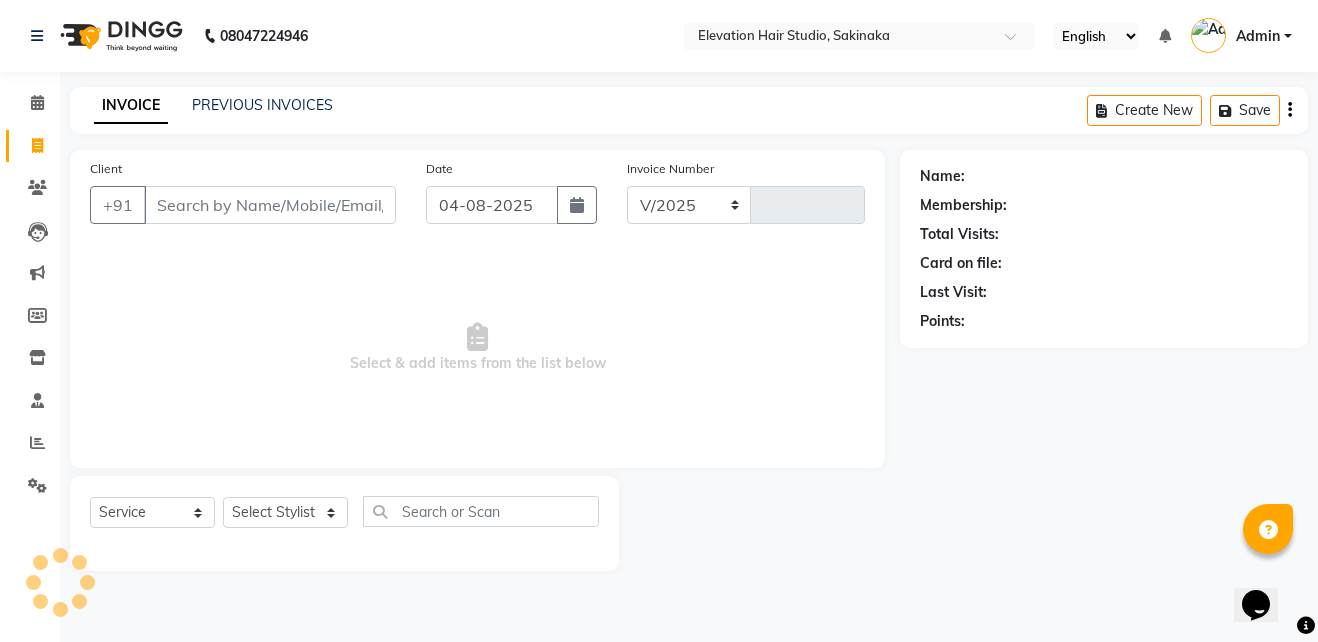 select on "4949" 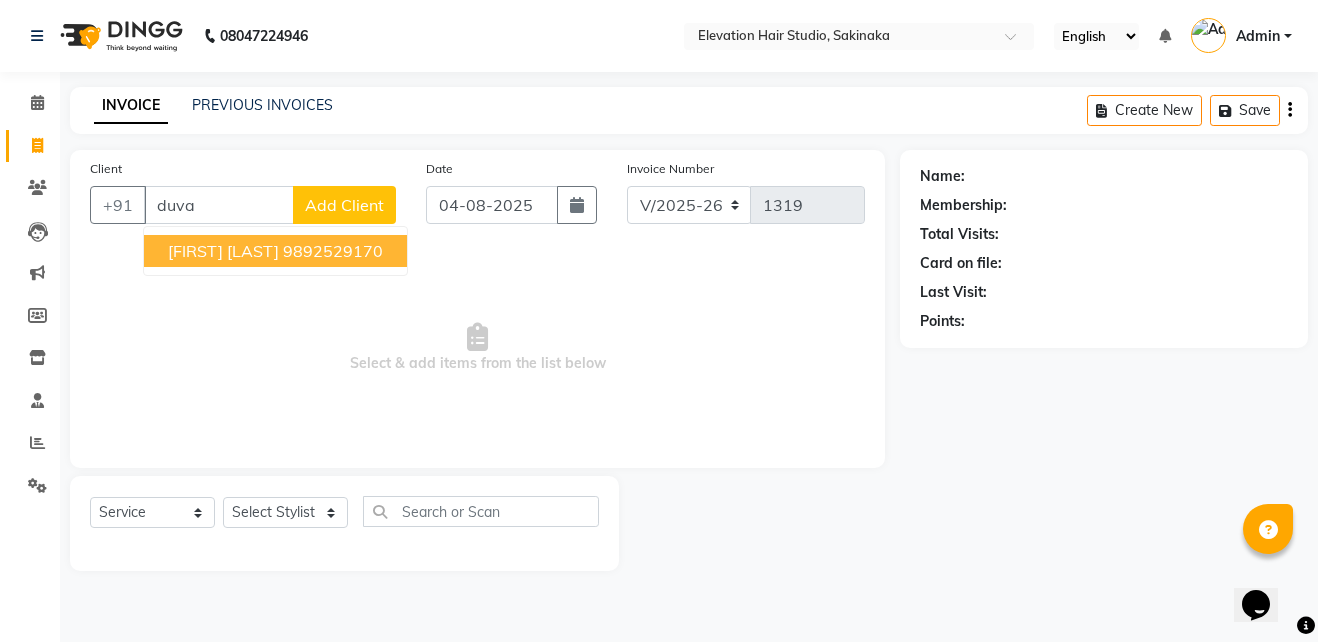 click on "[FIRST] [LAST]" at bounding box center (223, 251) 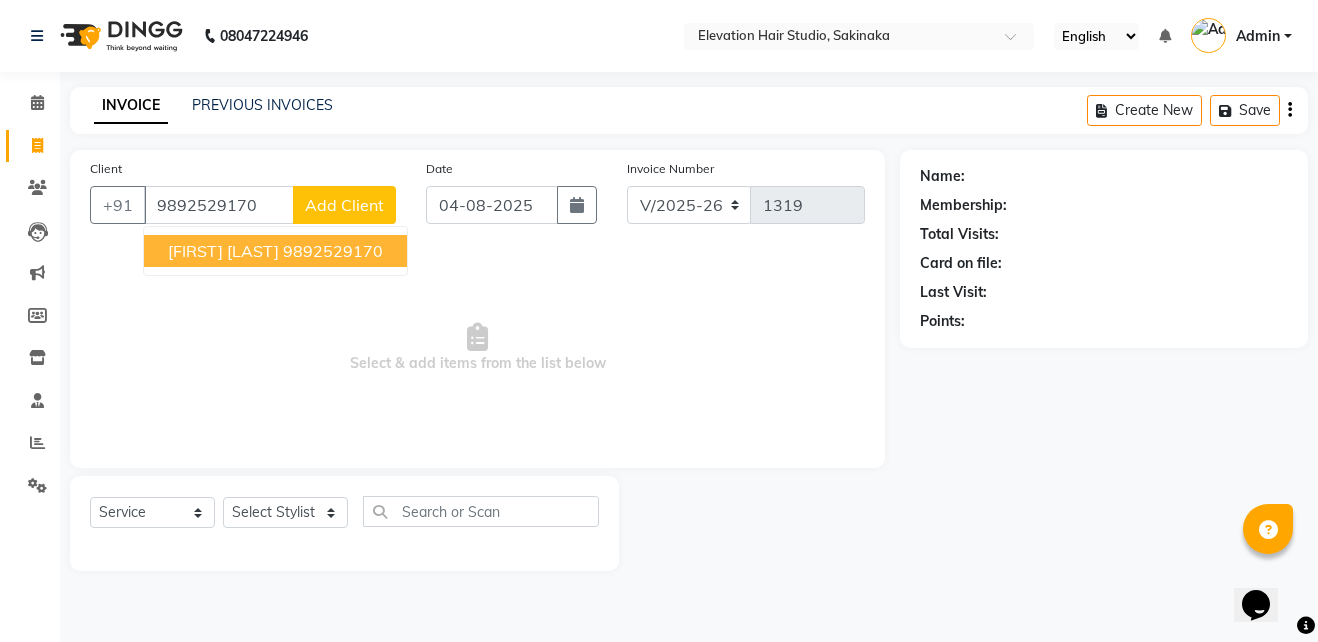 type on "9892529170" 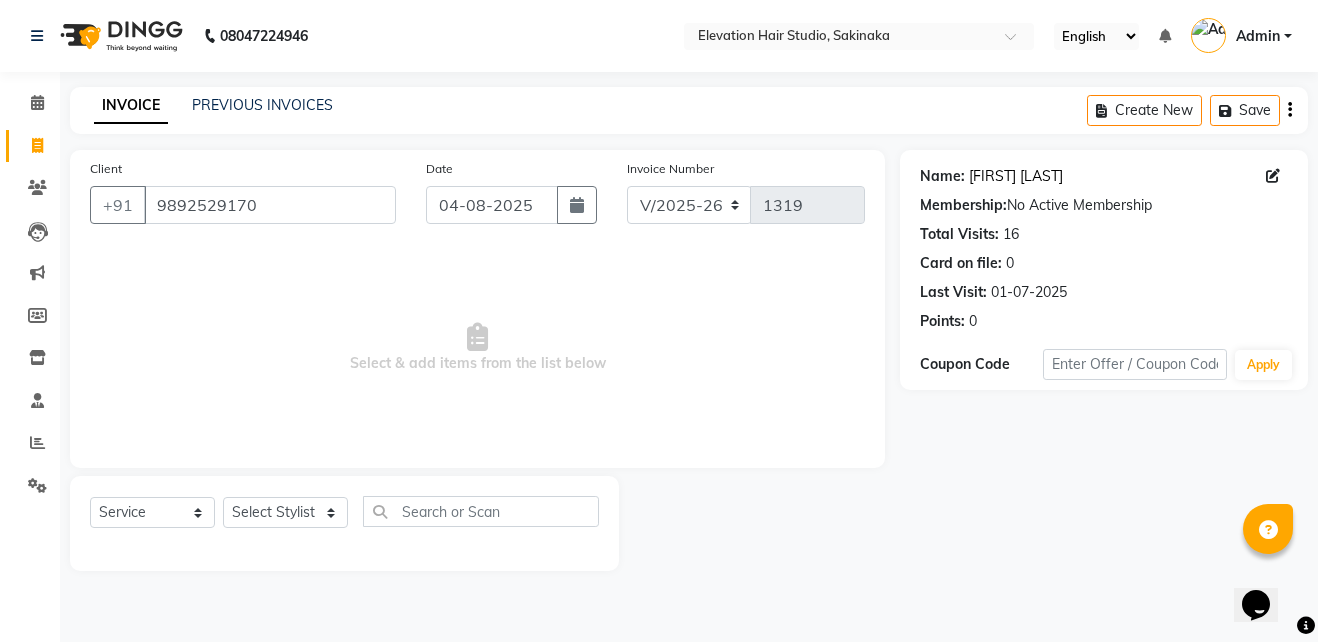 click on "[FIRST] [LAST]" 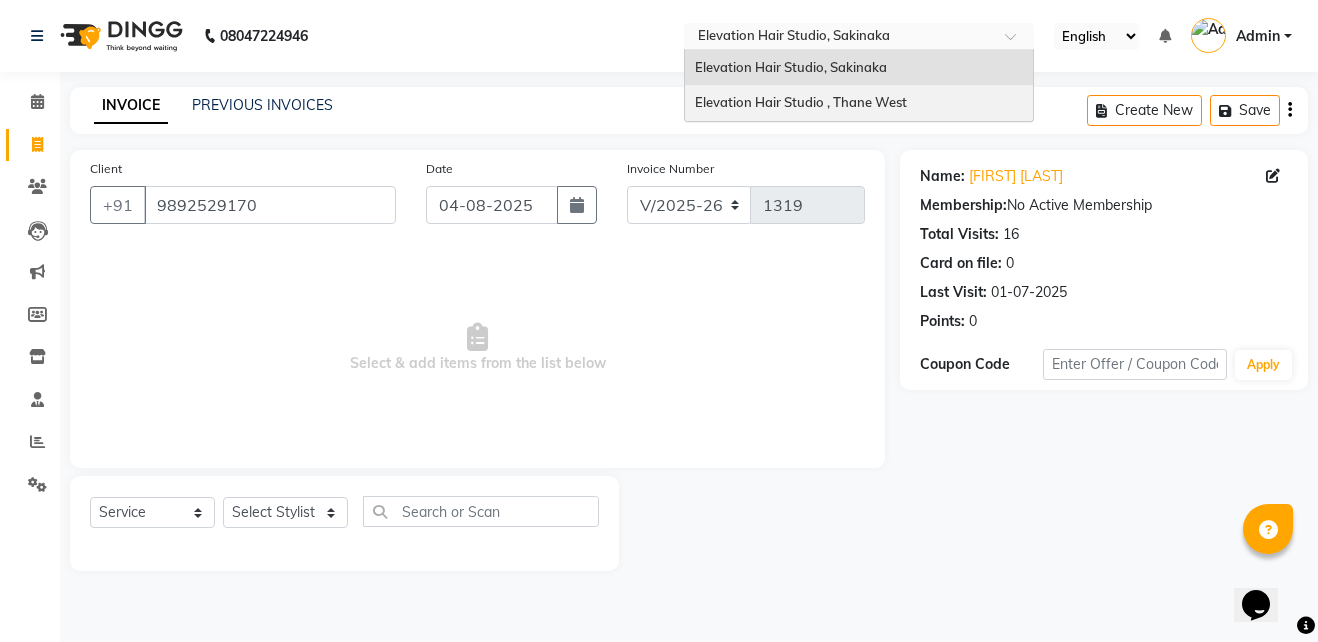 drag, startPoint x: 930, startPoint y: 43, endPoint x: 943, endPoint y: 103, distance: 61.39218 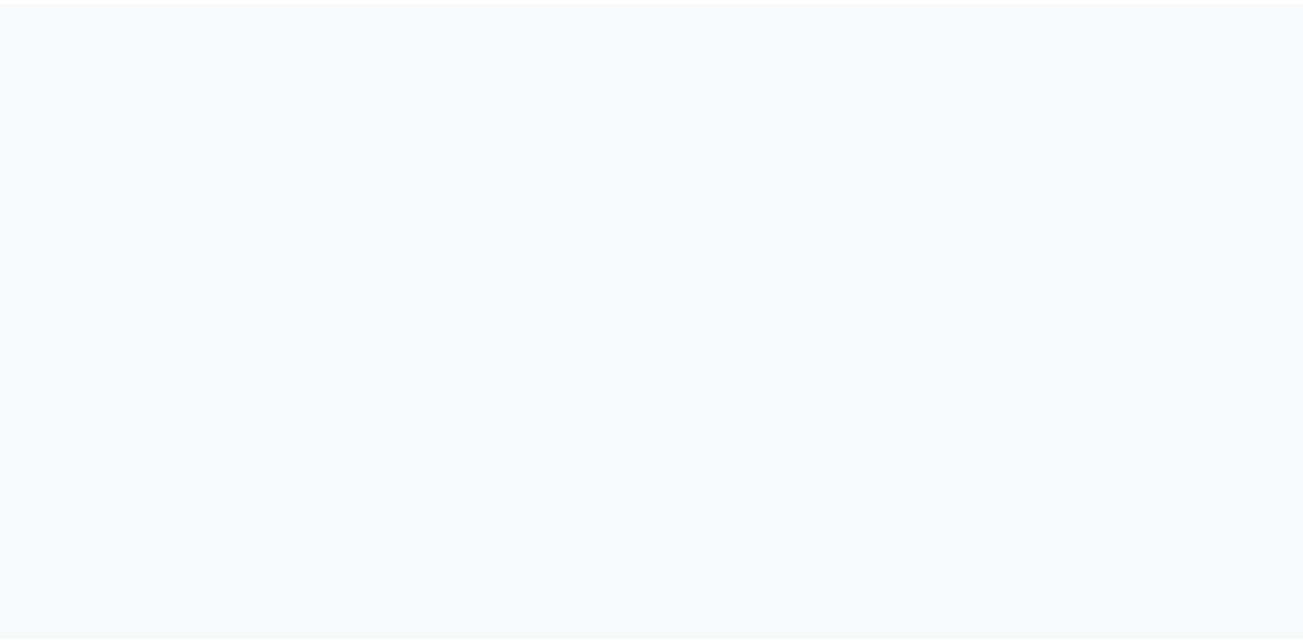 scroll, scrollTop: 0, scrollLeft: 0, axis: both 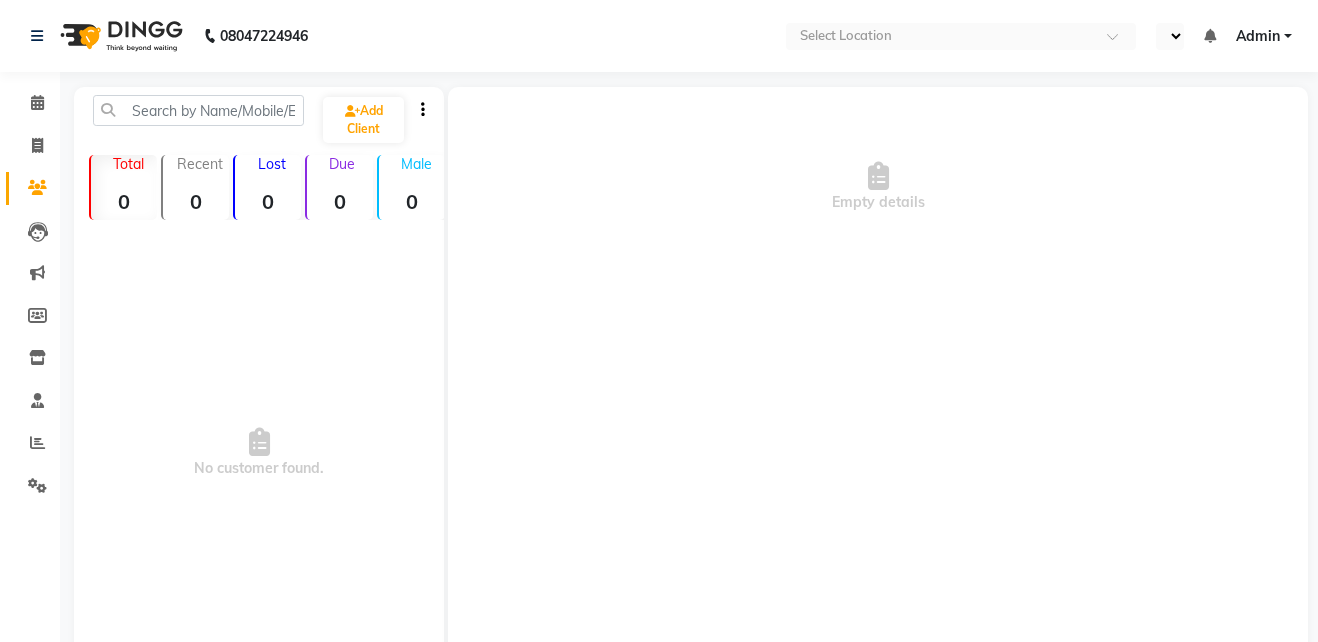 select on "en" 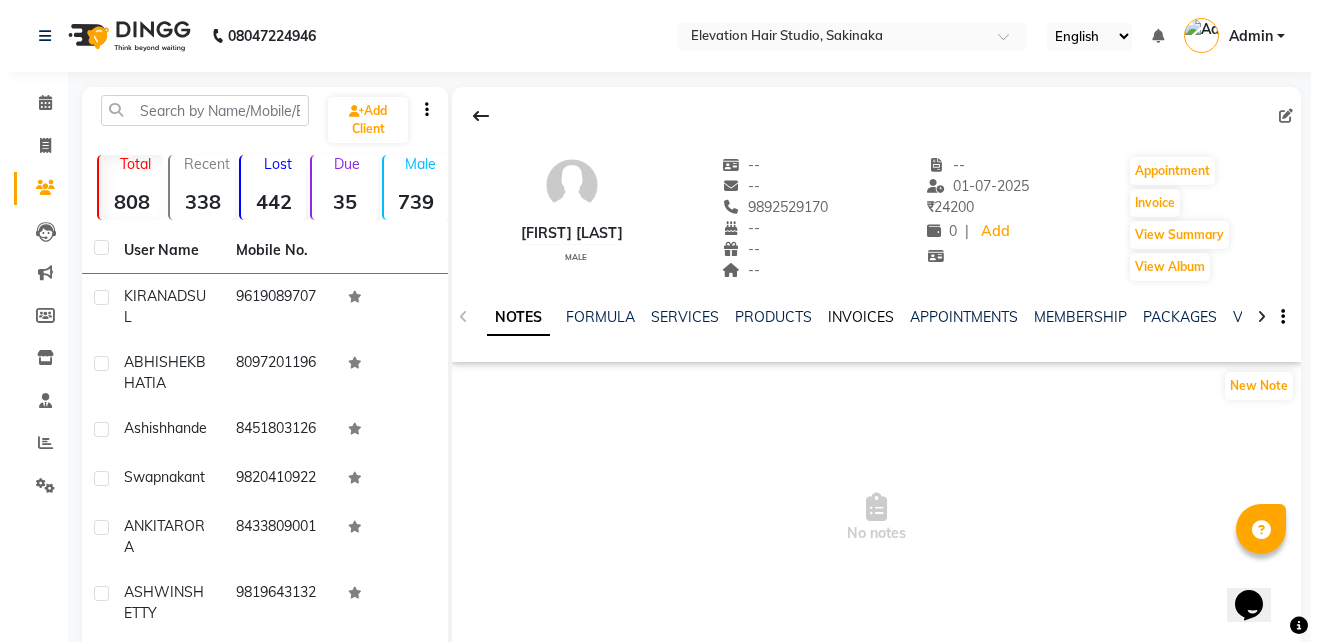scroll, scrollTop: 0, scrollLeft: 0, axis: both 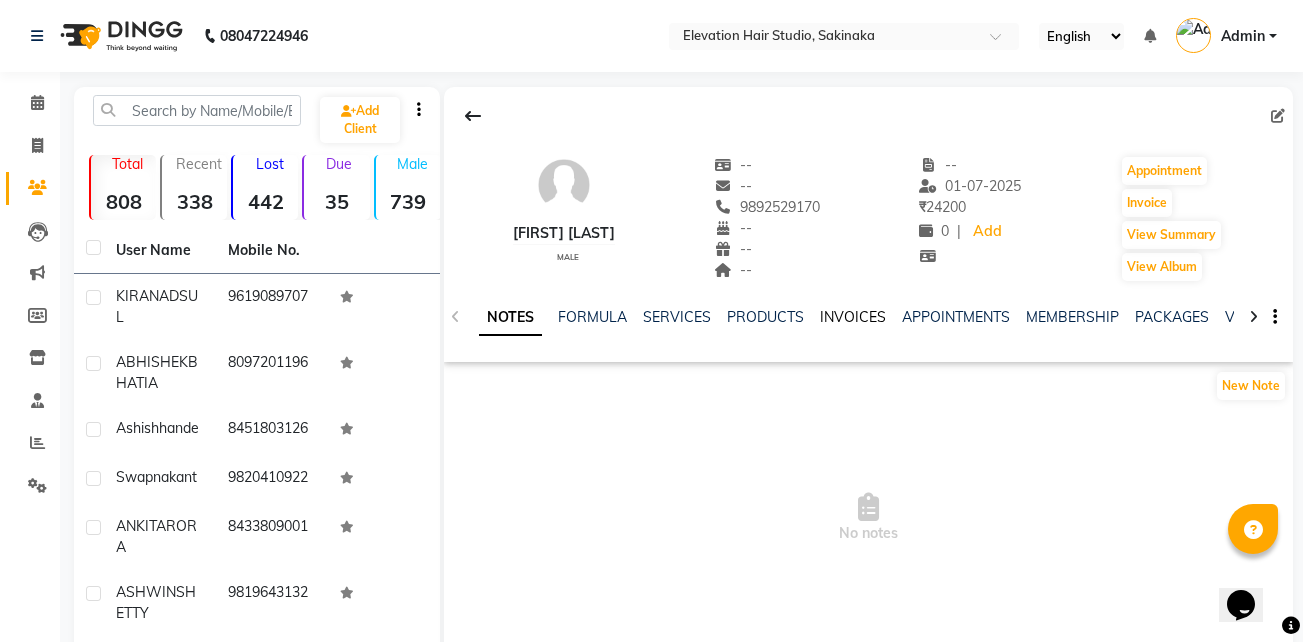 click on "INVOICES" 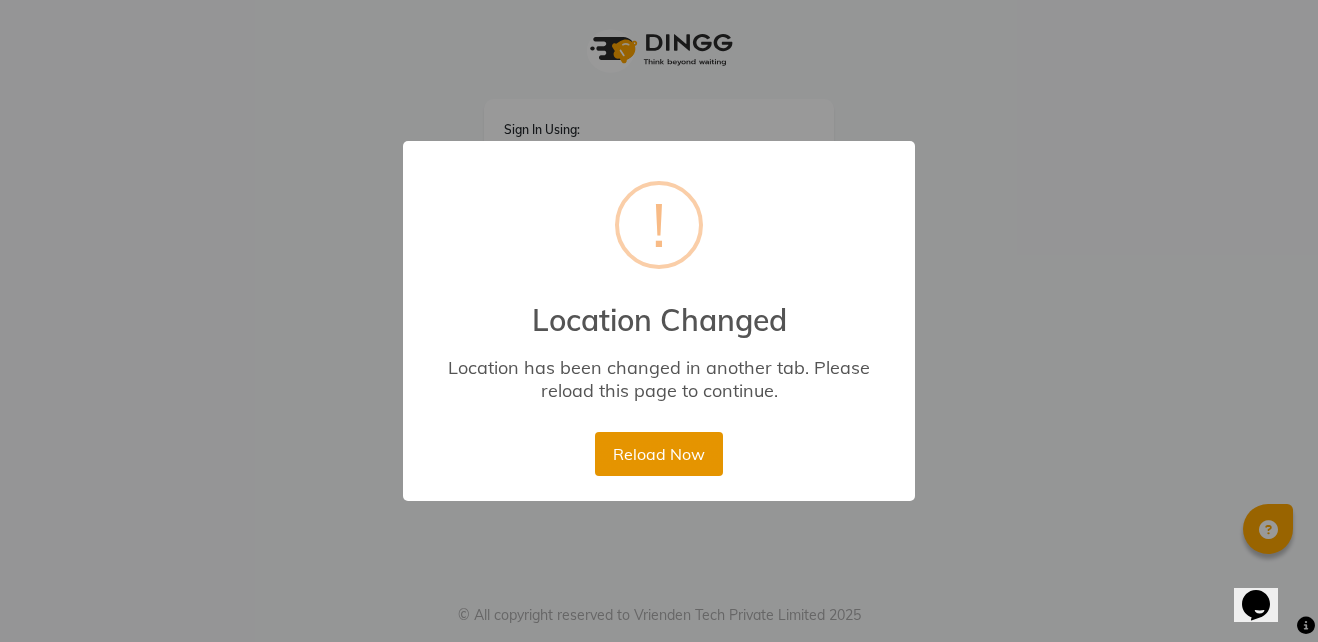 click on "Reload Now" at bounding box center [658, 454] 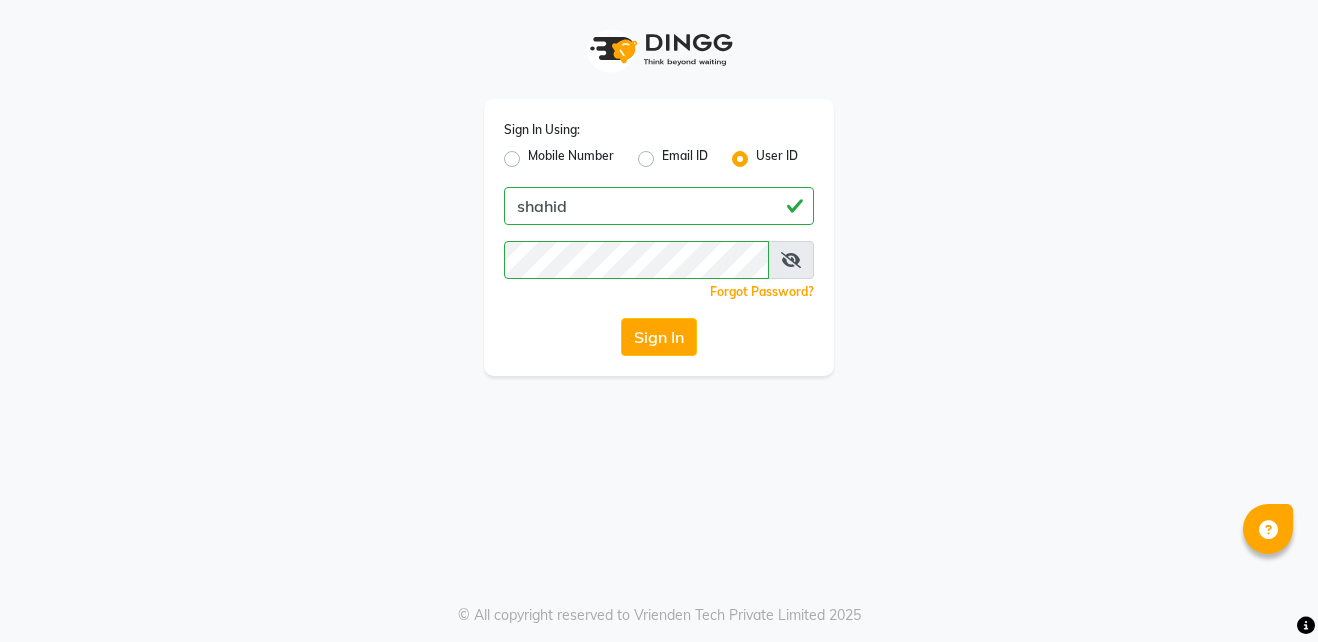 scroll, scrollTop: 0, scrollLeft: 0, axis: both 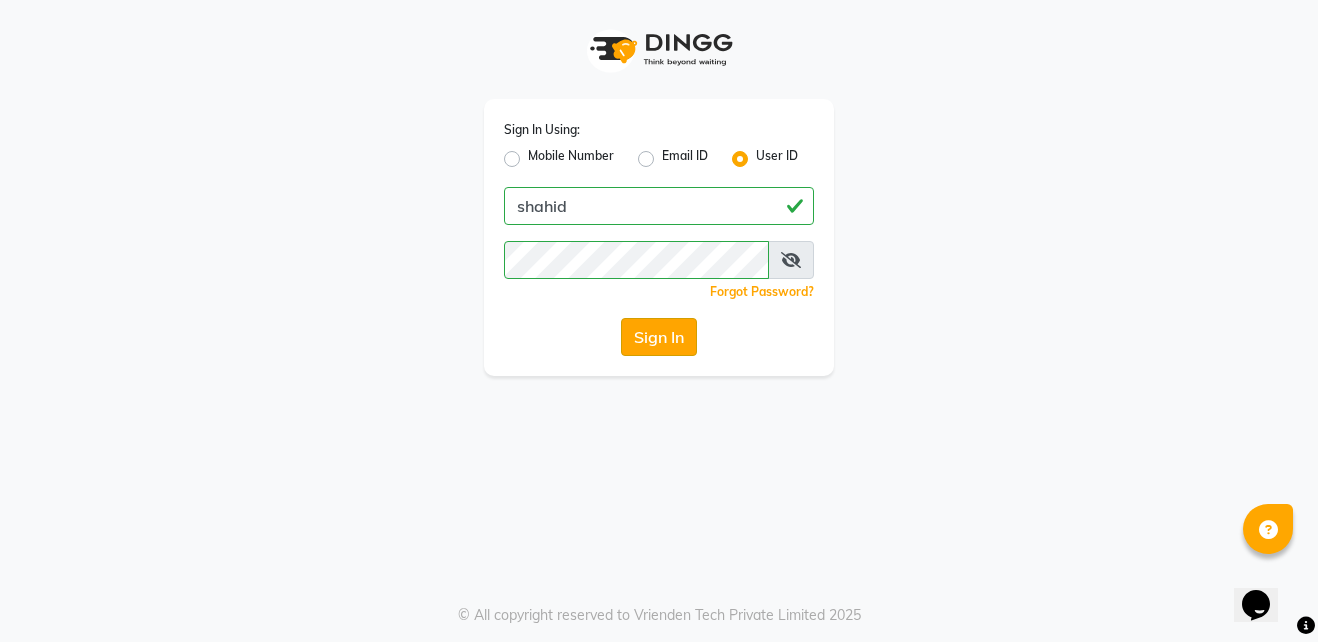 click on "Sign In" 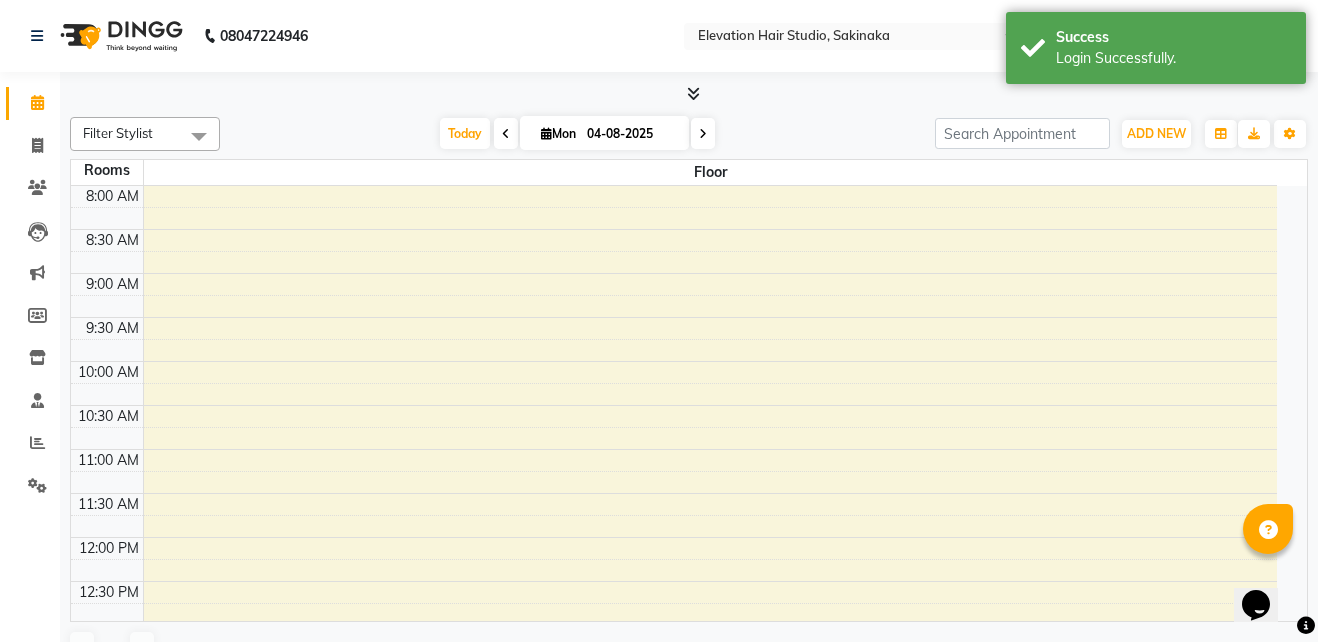 select on "en" 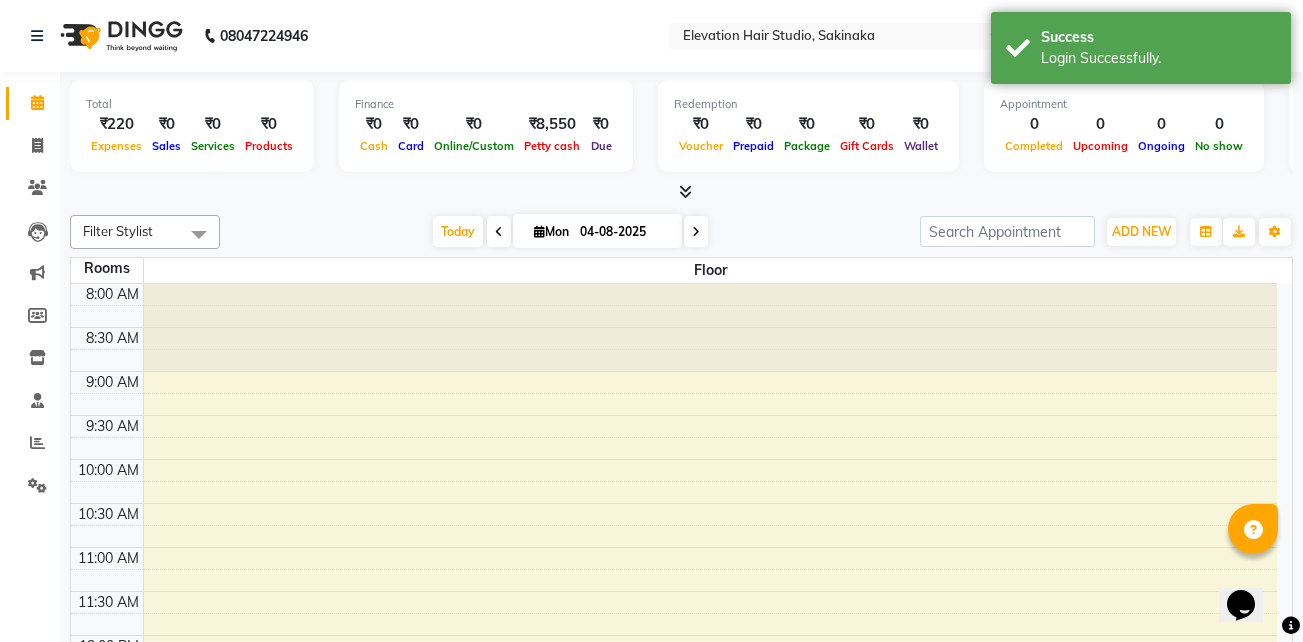 scroll, scrollTop: 0, scrollLeft: 0, axis: both 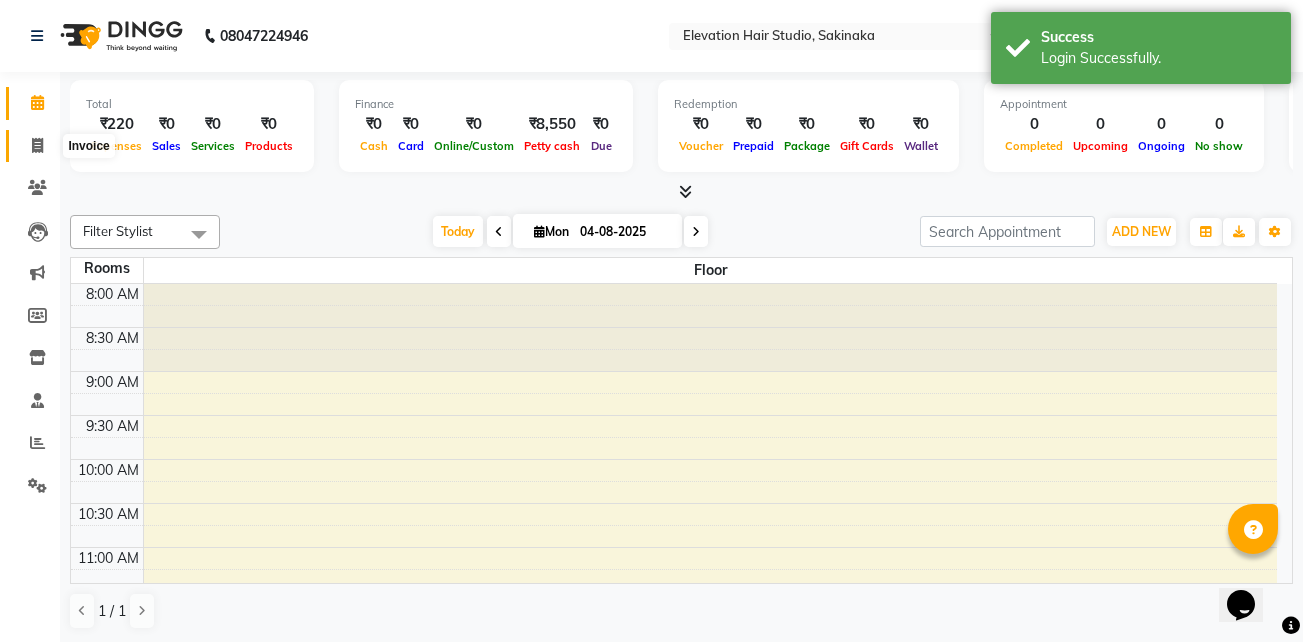 click 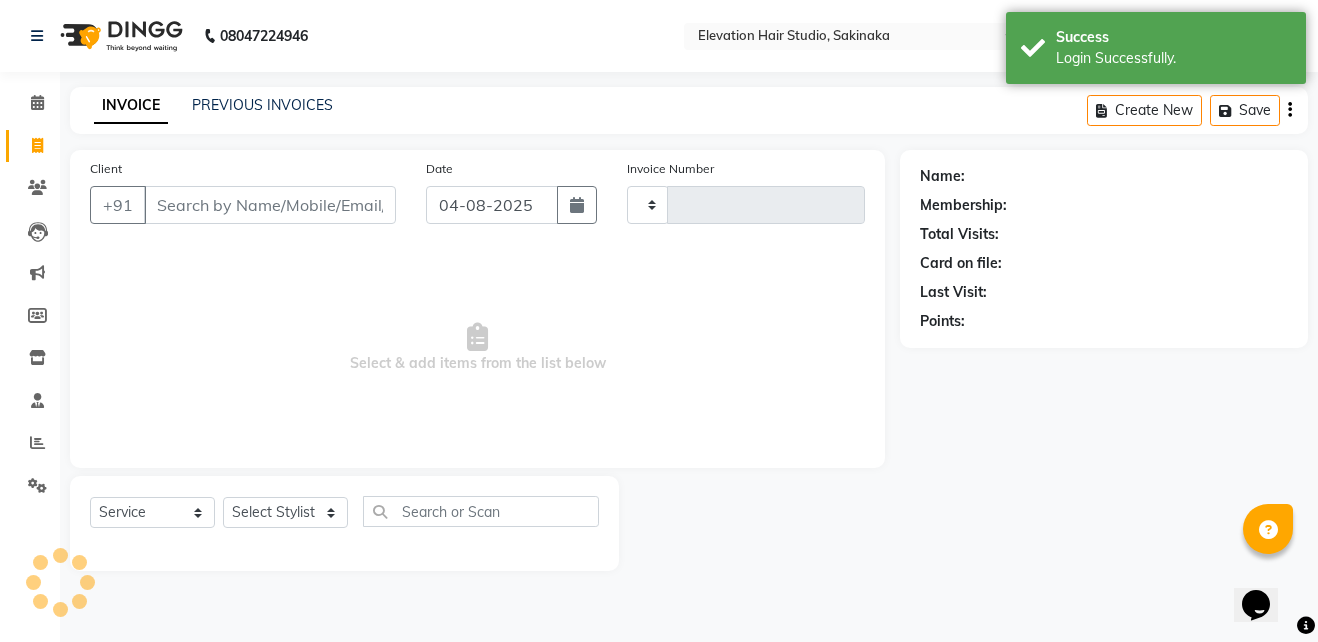 type on "1319" 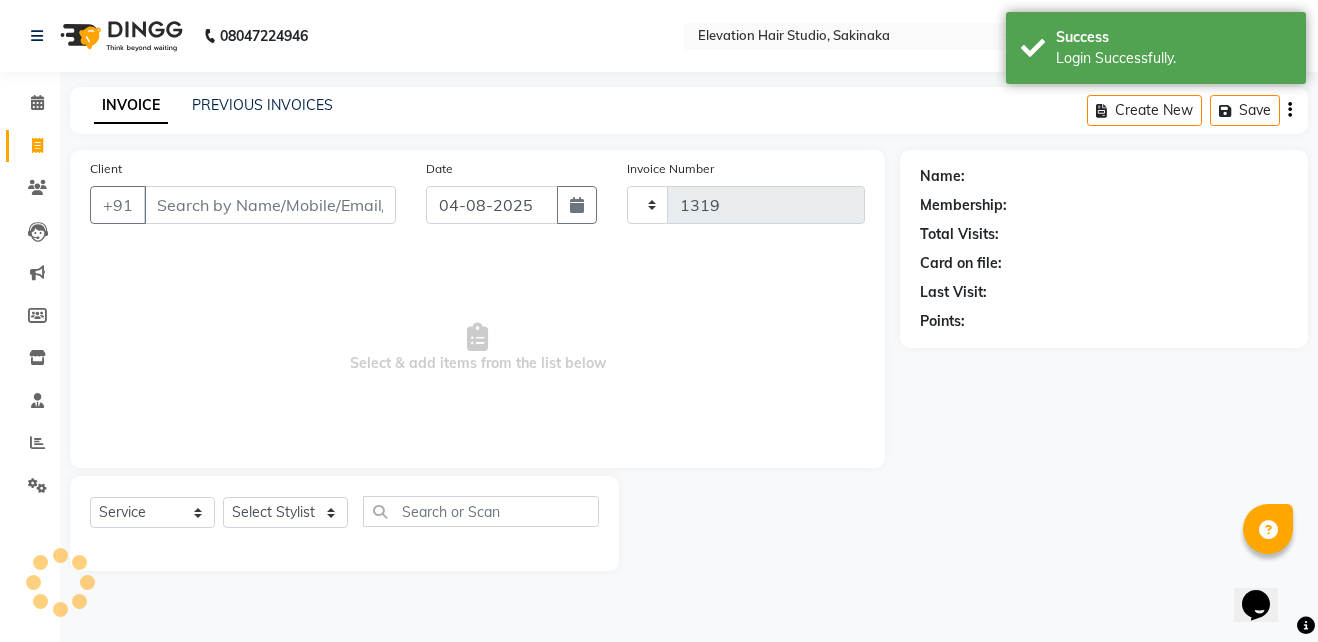 select on "4949" 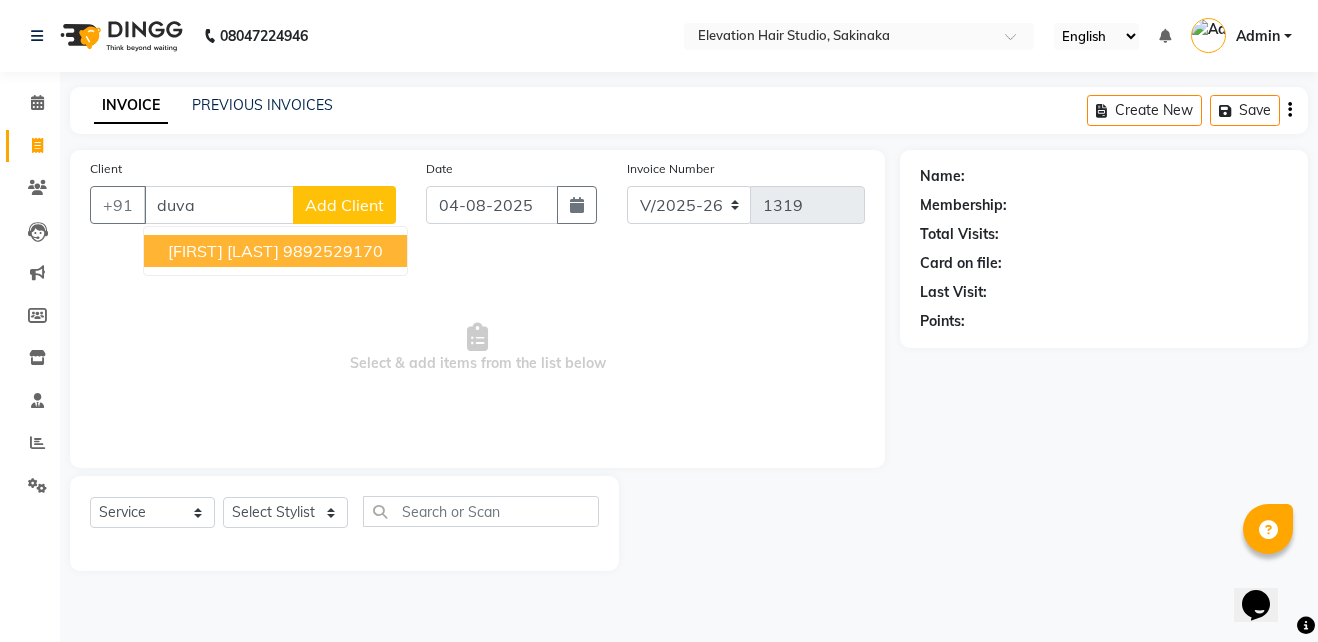 click on "[FIRST] [LAST]" at bounding box center [223, 251] 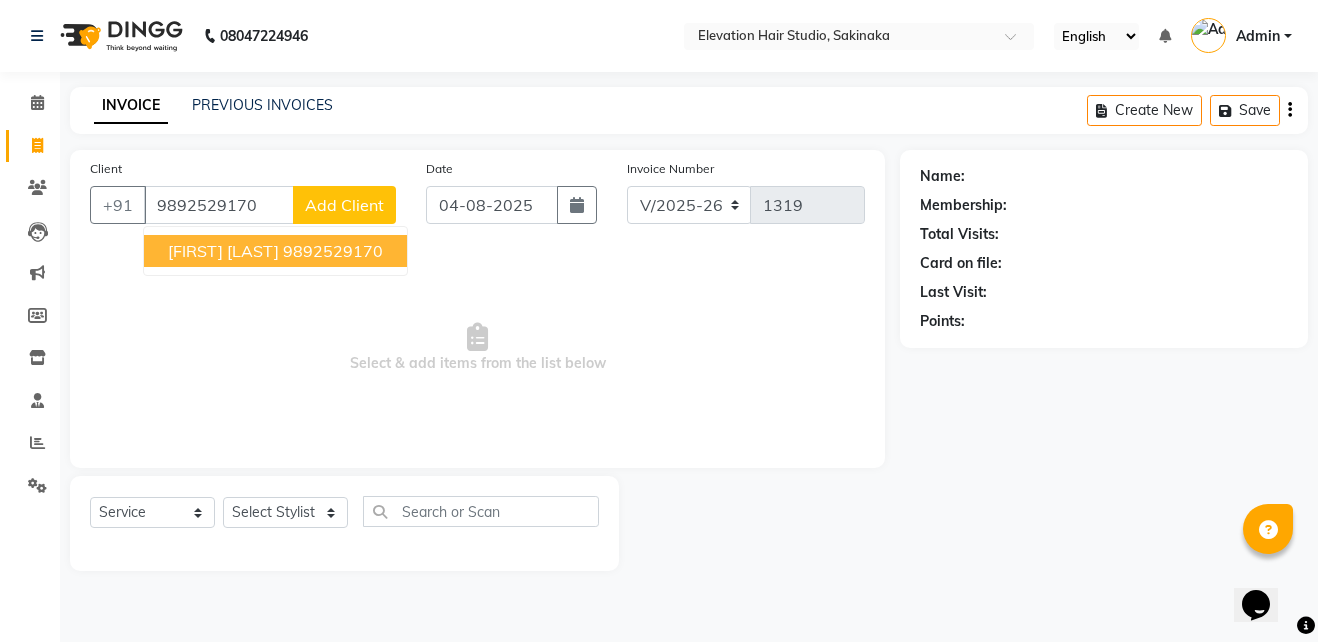 type on "9892529170" 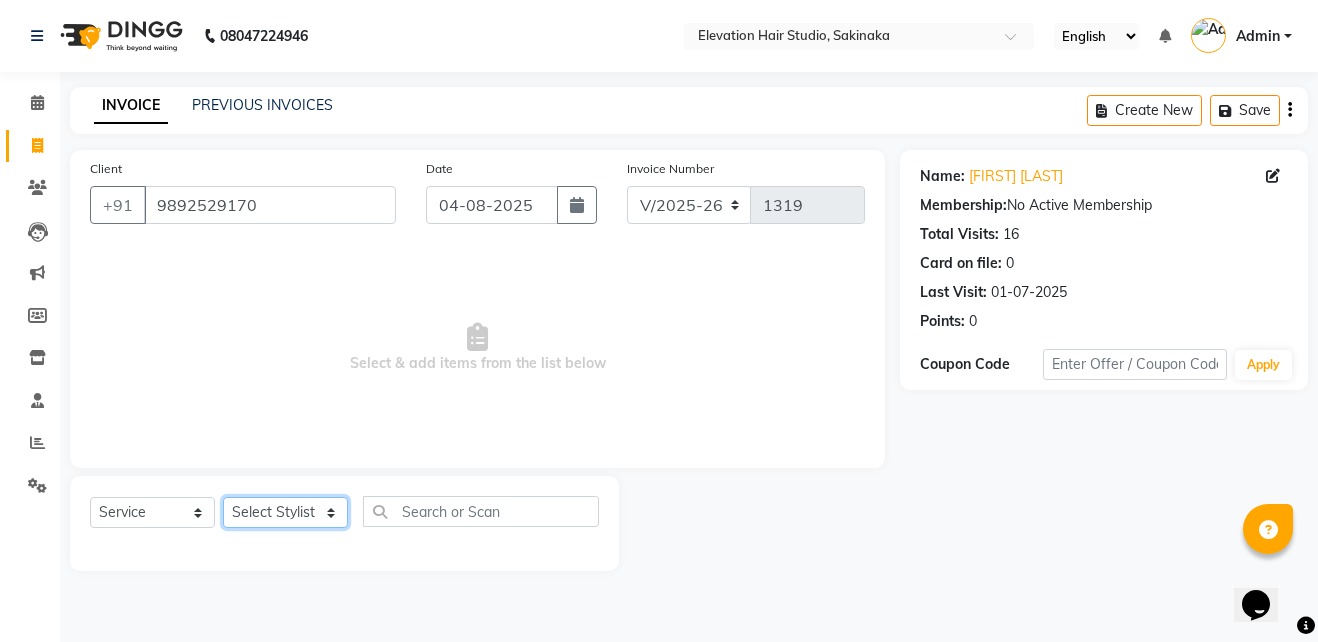 click on "Select Stylist Admin (EHS Thane) ANEES  DILIP KAPIL  PRIYA RUPESH SAHIL  Sarfaraz SHAHEENA SHAIKH  ZEESHAN" 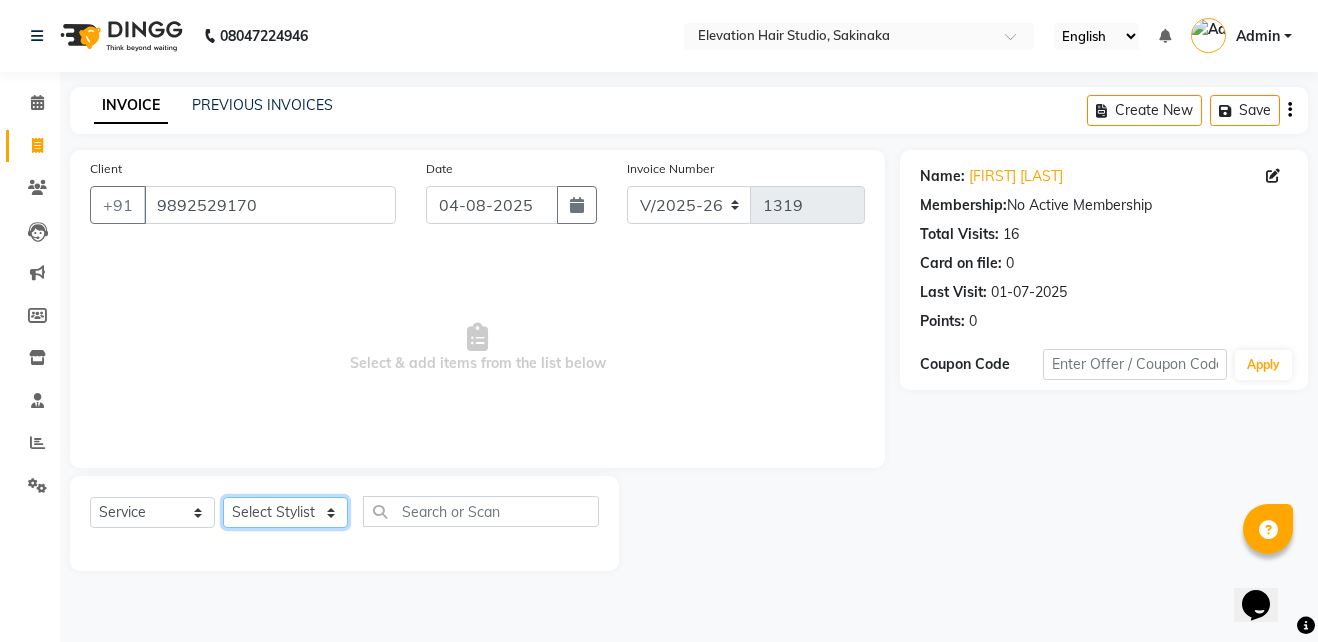 select on "84316" 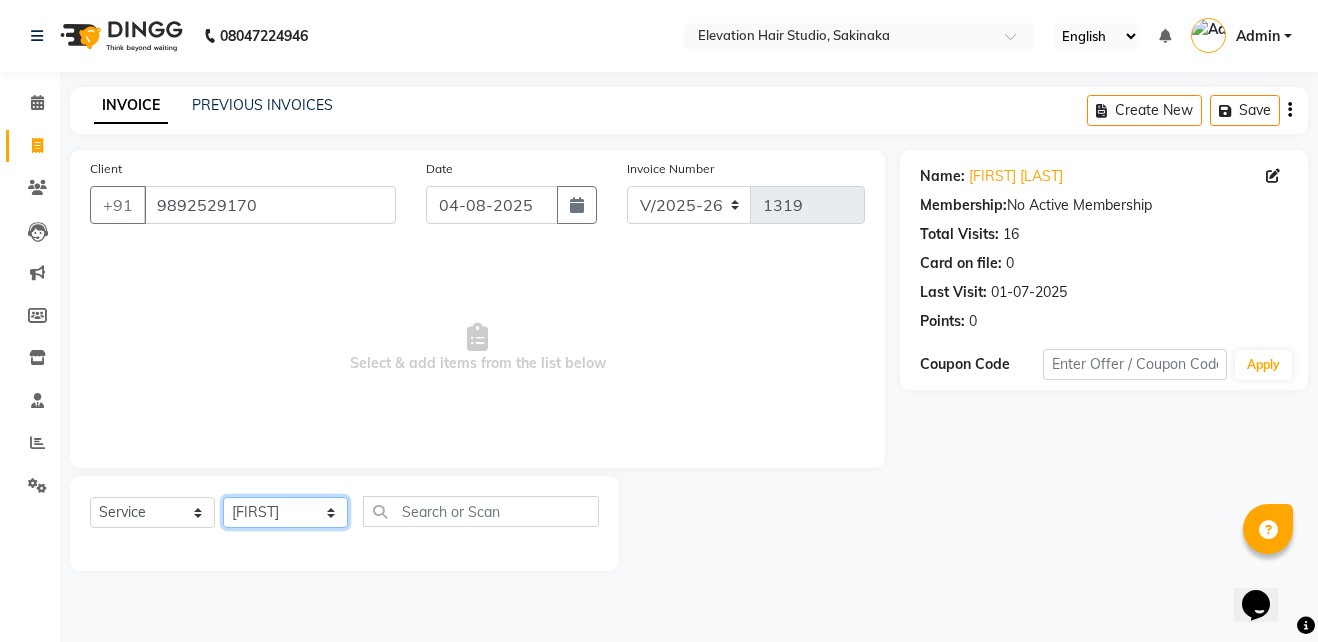 click on "Select Stylist Admin (EHS Thane) ANEES  DILIP KAPIL  PRIYA RUPESH SAHIL  Sarfaraz SHAHEENA SHAIKH  ZEESHAN" 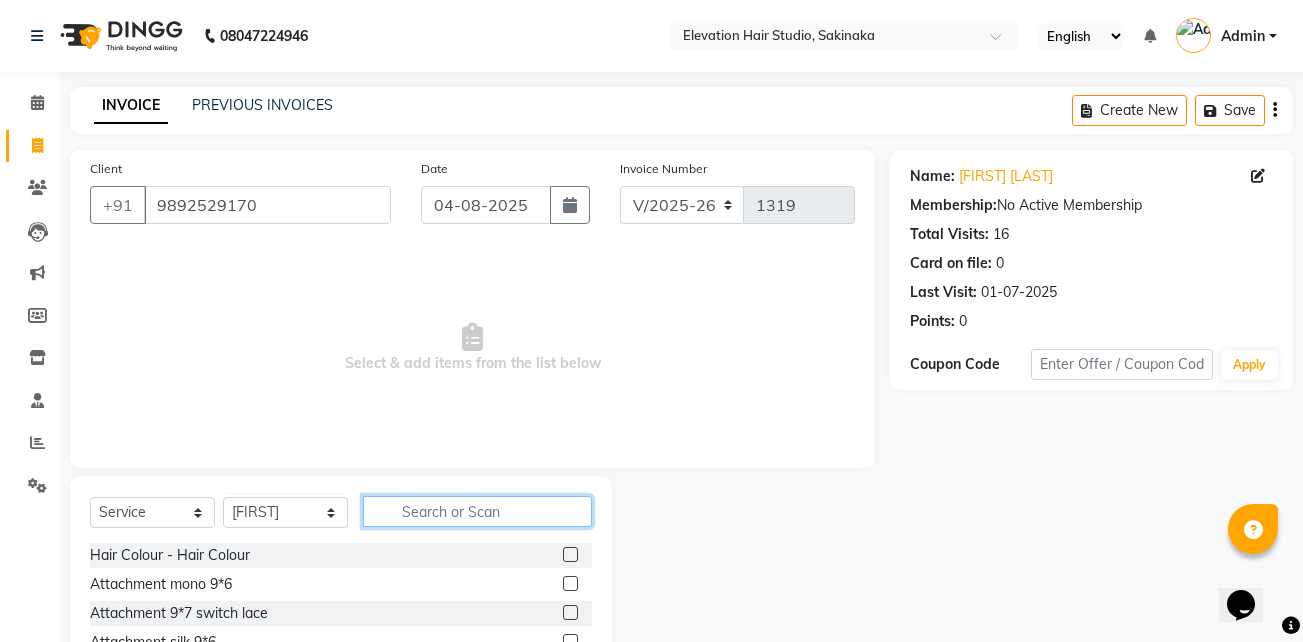 click 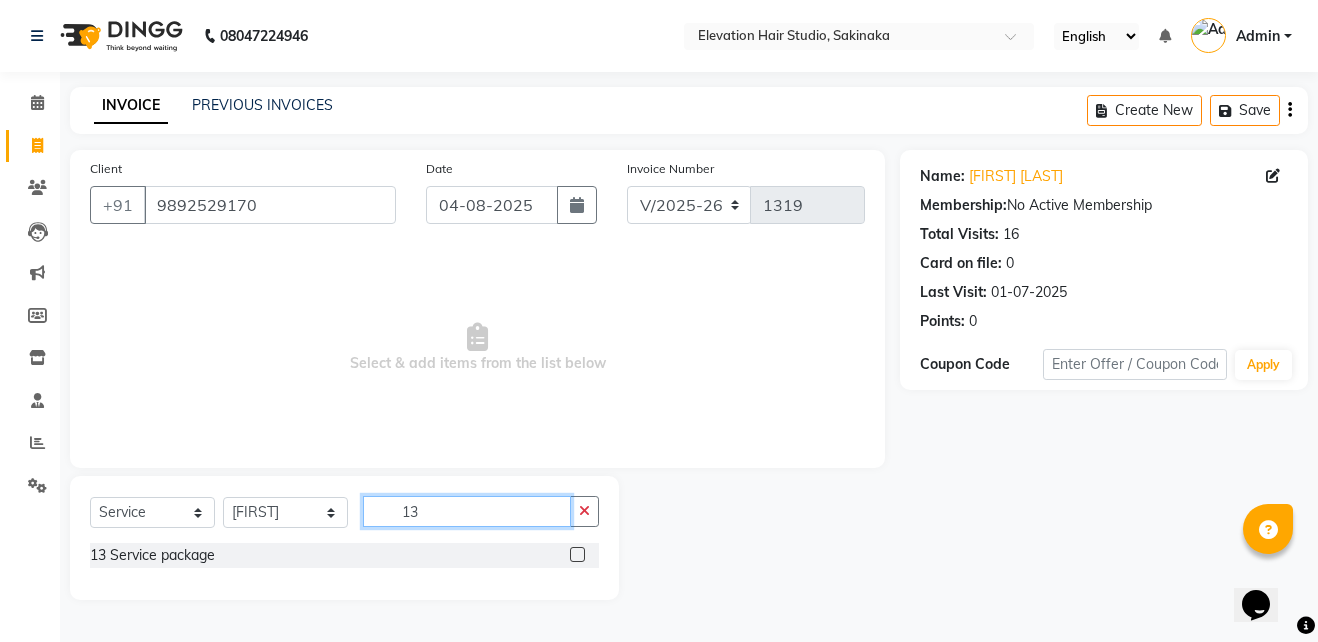 type on "13" 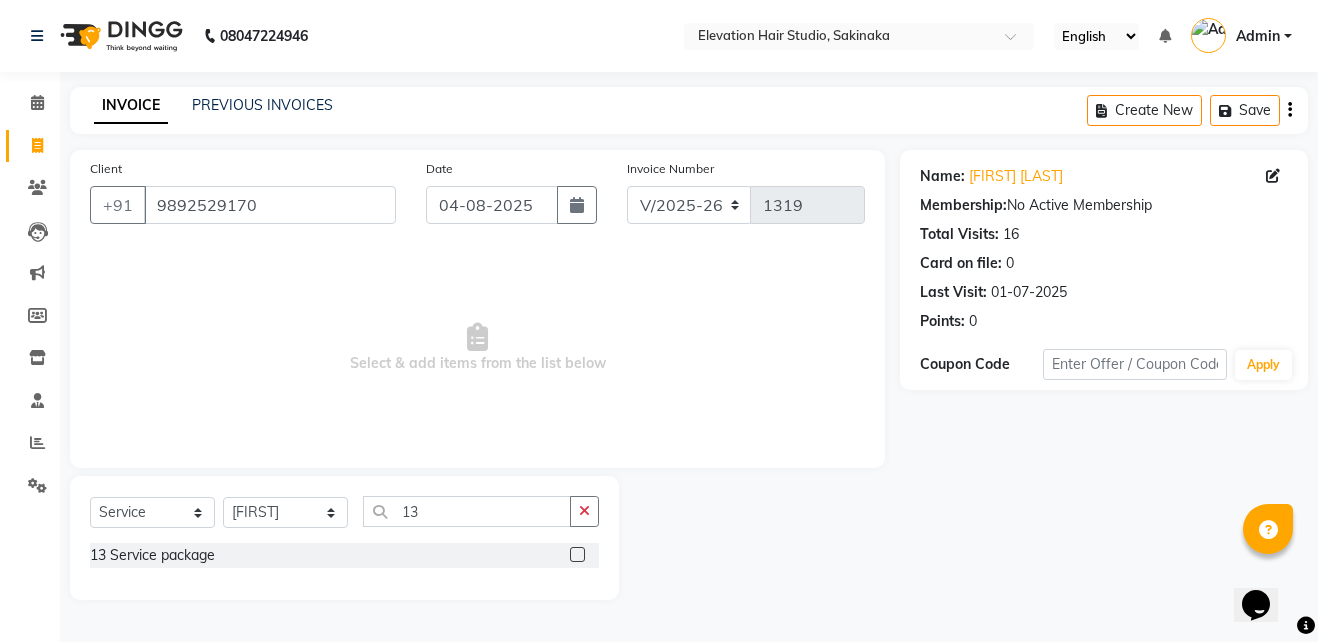 click 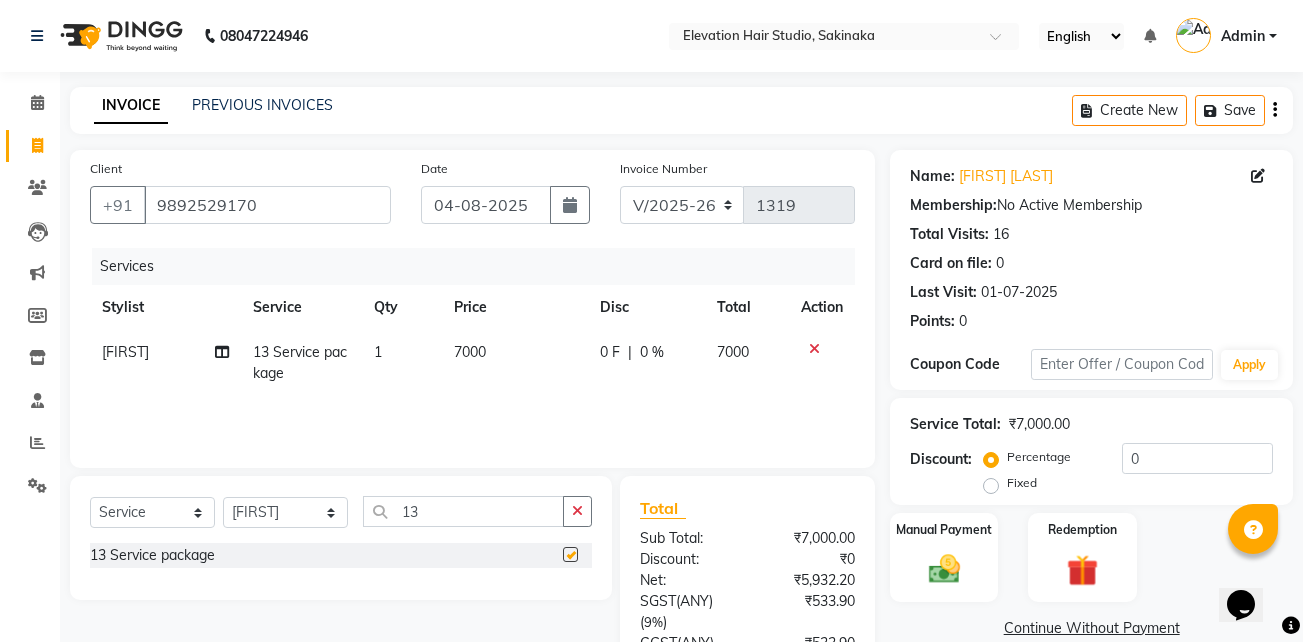 checkbox on "false" 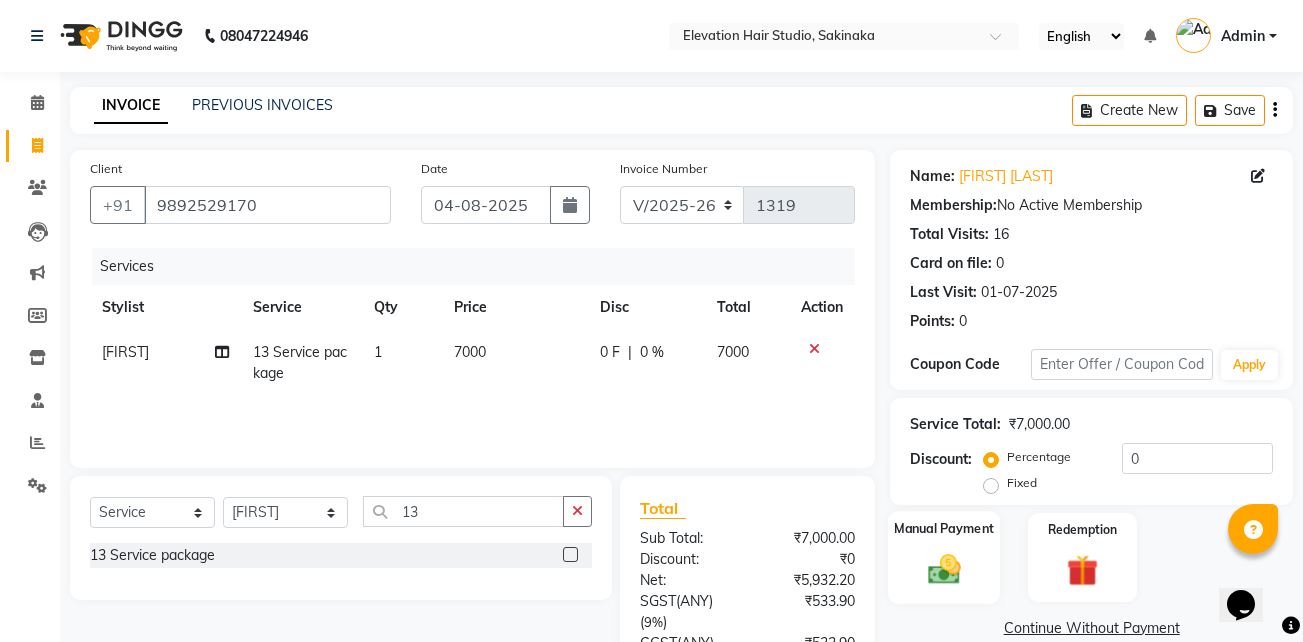 click on "Manual Payment" 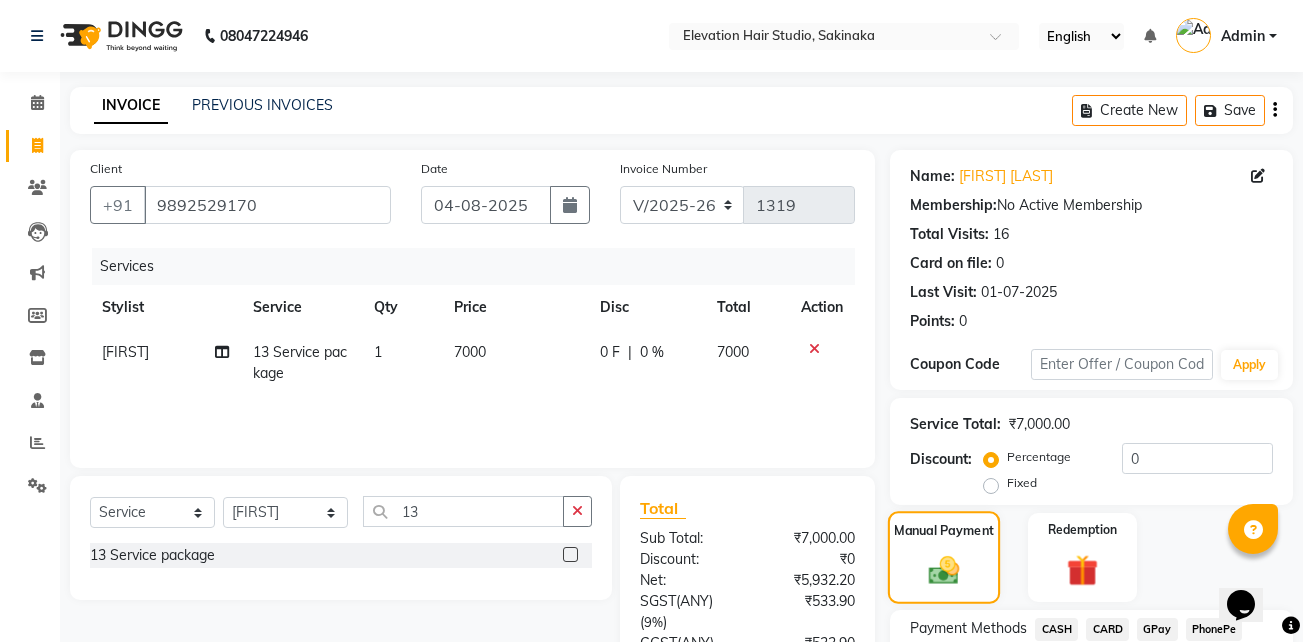 scroll, scrollTop: 200, scrollLeft: 0, axis: vertical 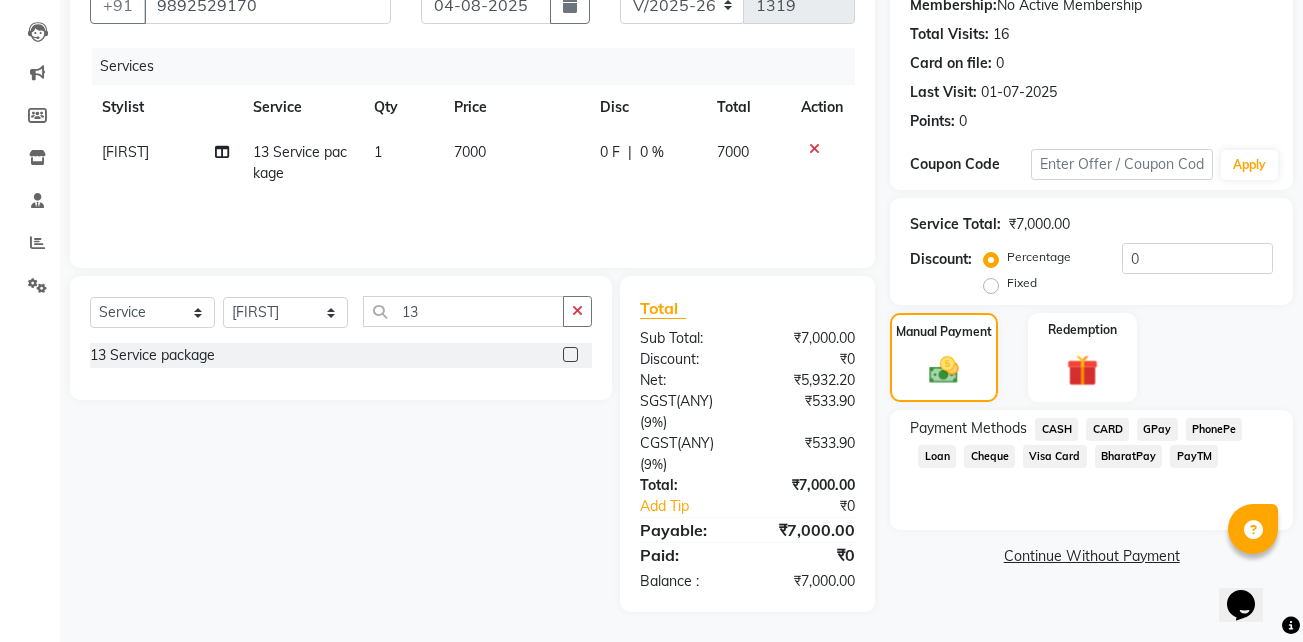 click on "GPay" 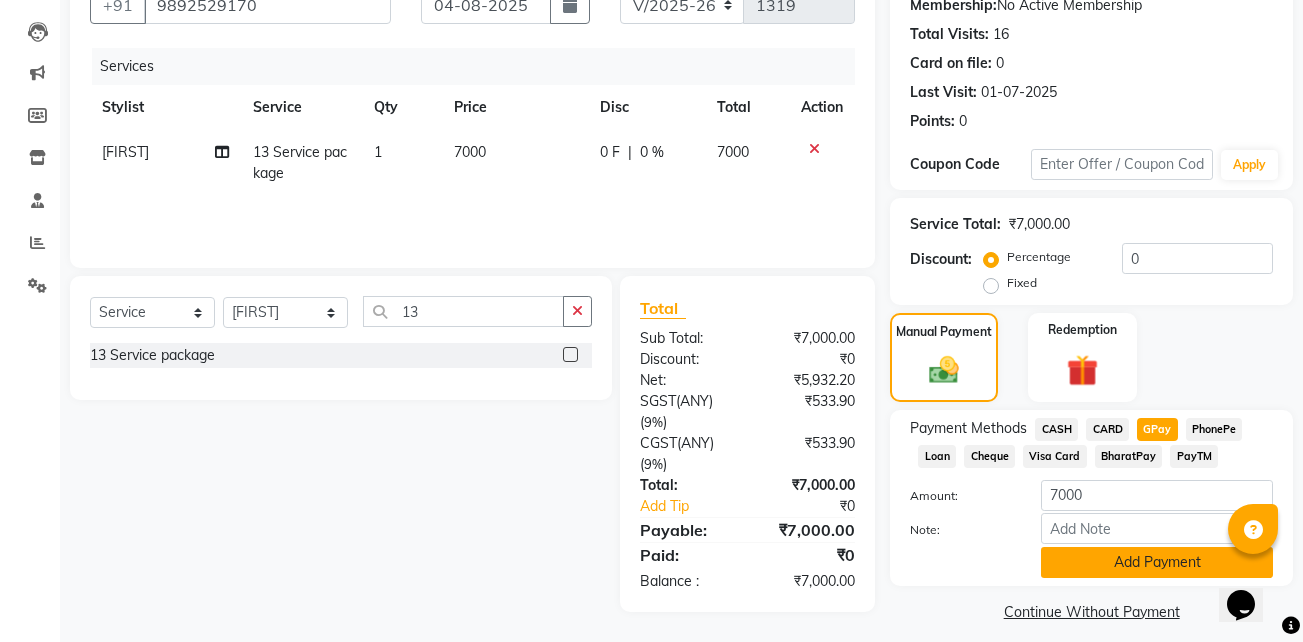 click on "Add Payment" 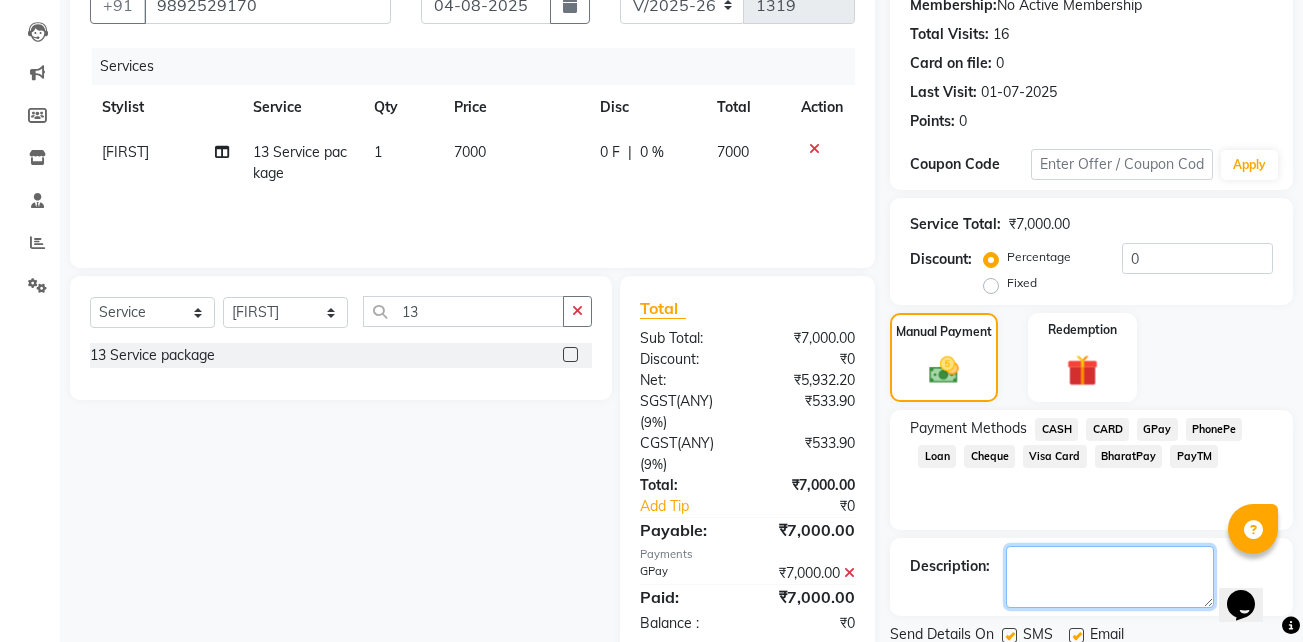click 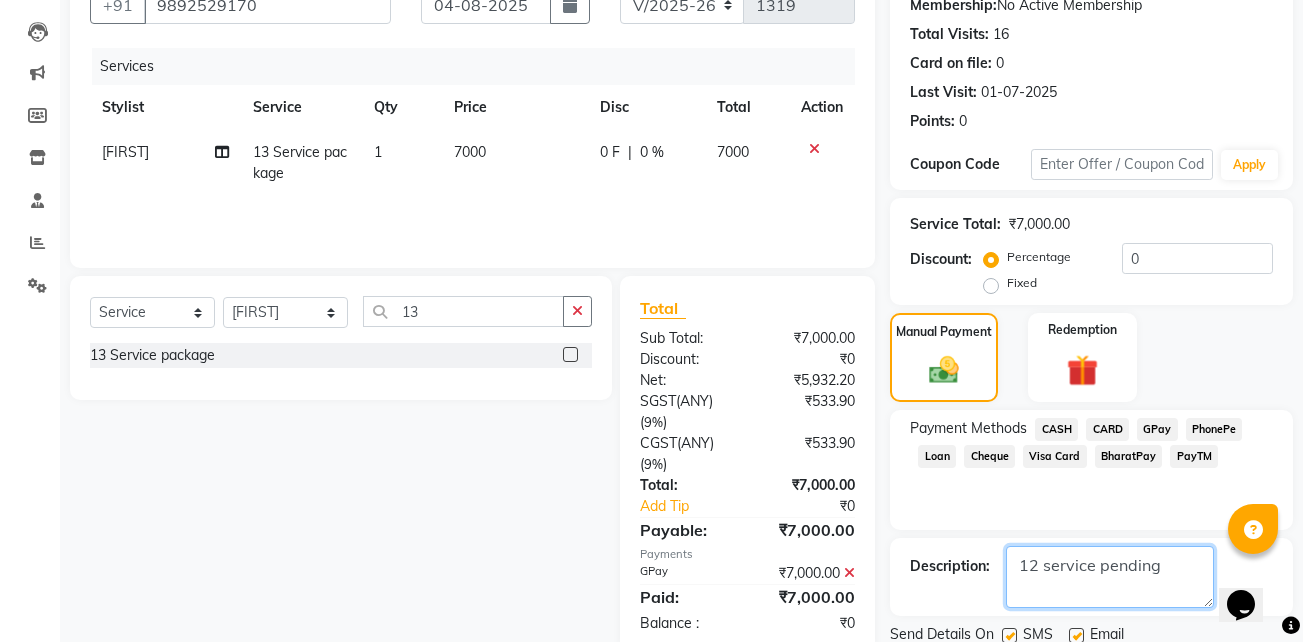 scroll, scrollTop: 272, scrollLeft: 0, axis: vertical 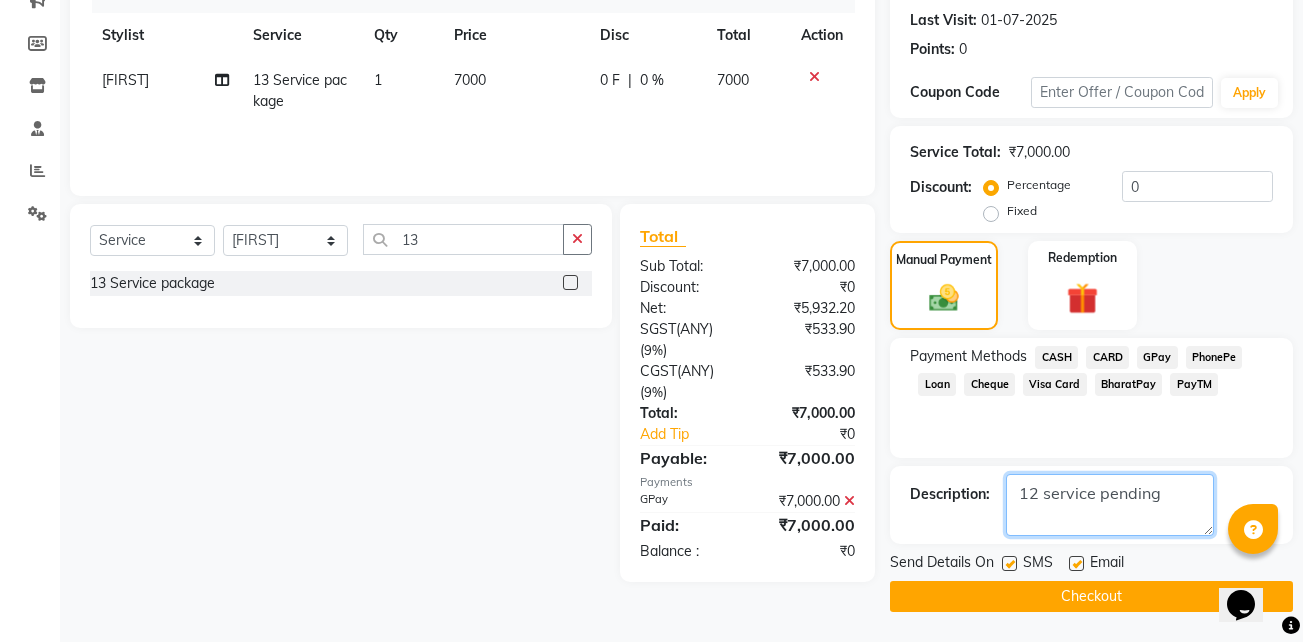type on "12 service pending" 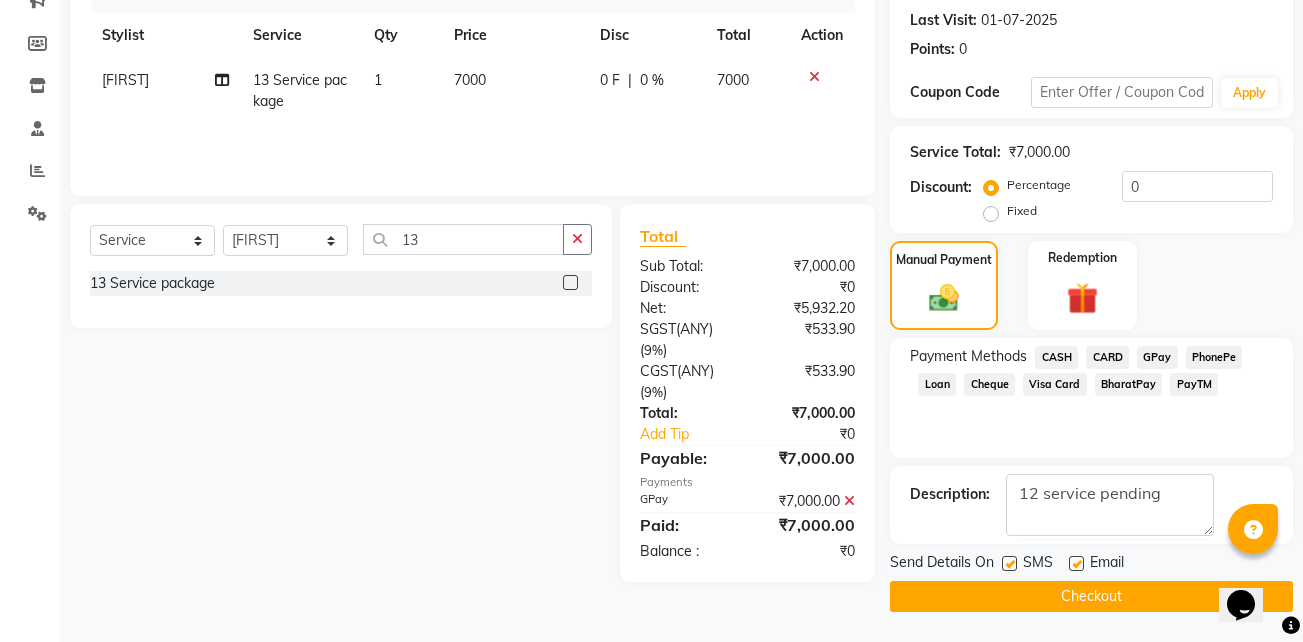 click 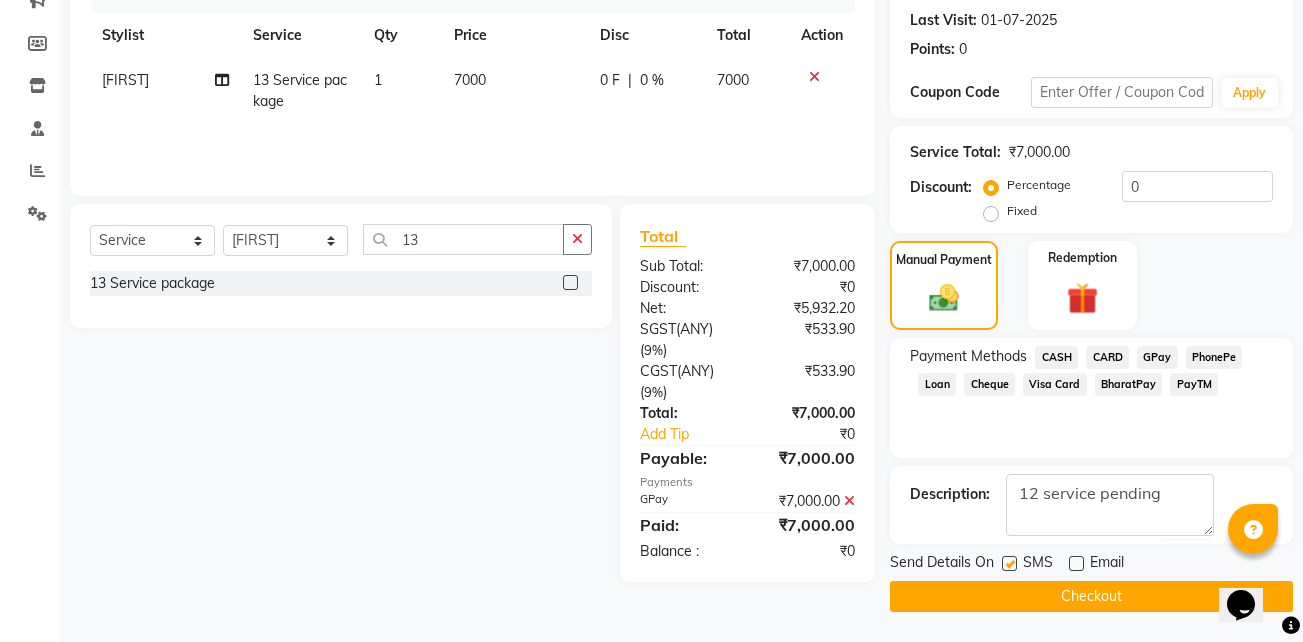 click on "Checkout" 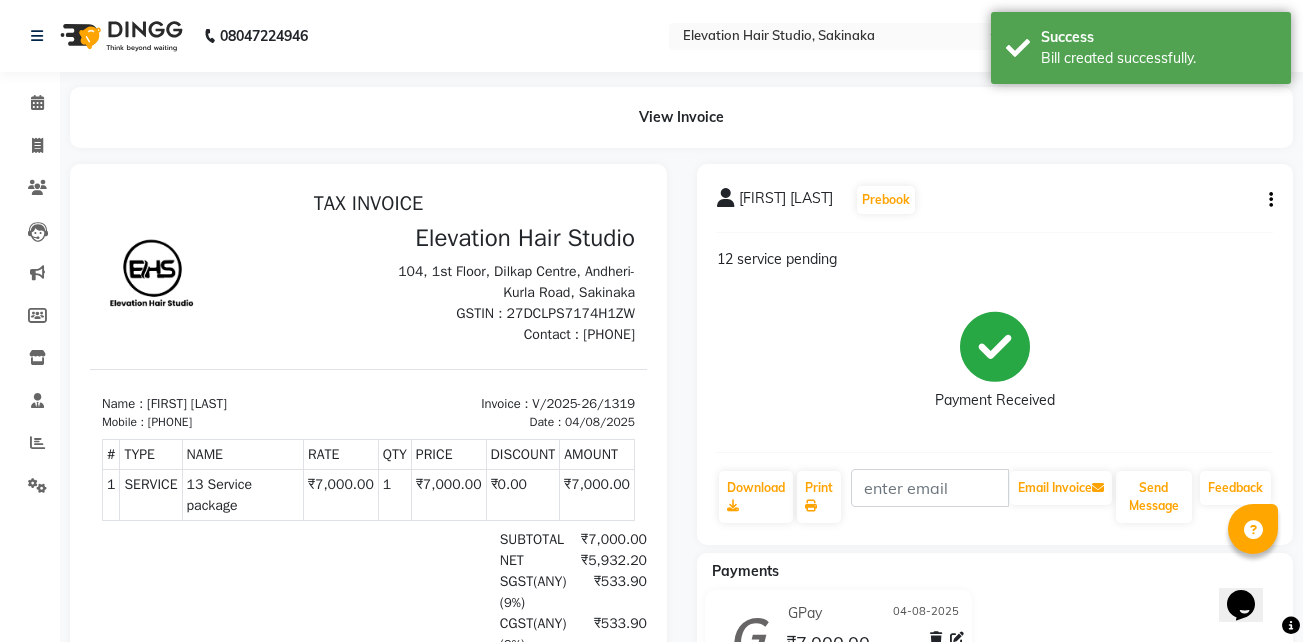 scroll, scrollTop: 0, scrollLeft: 0, axis: both 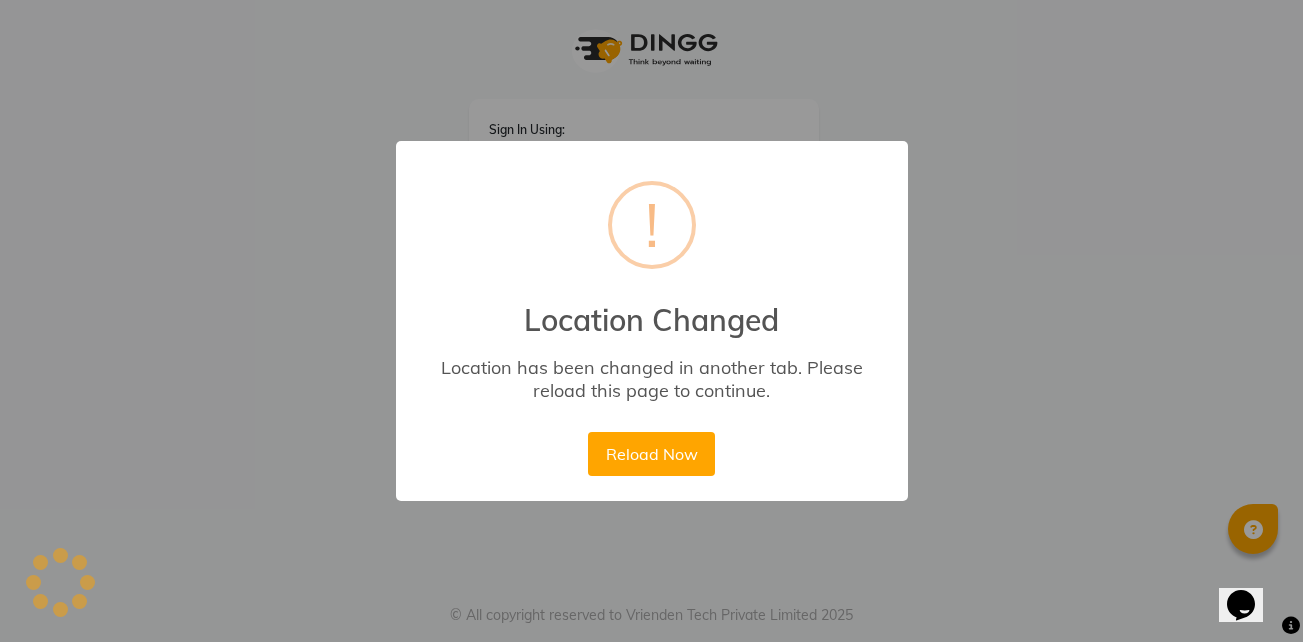 type 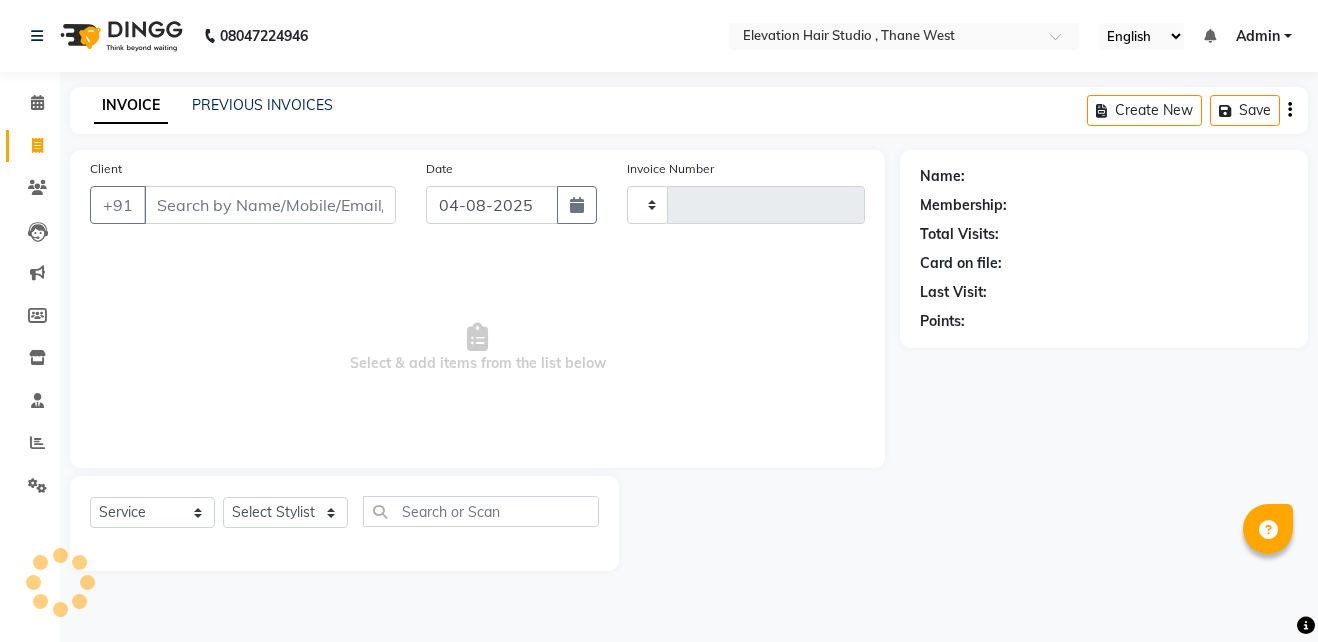 select on "service" 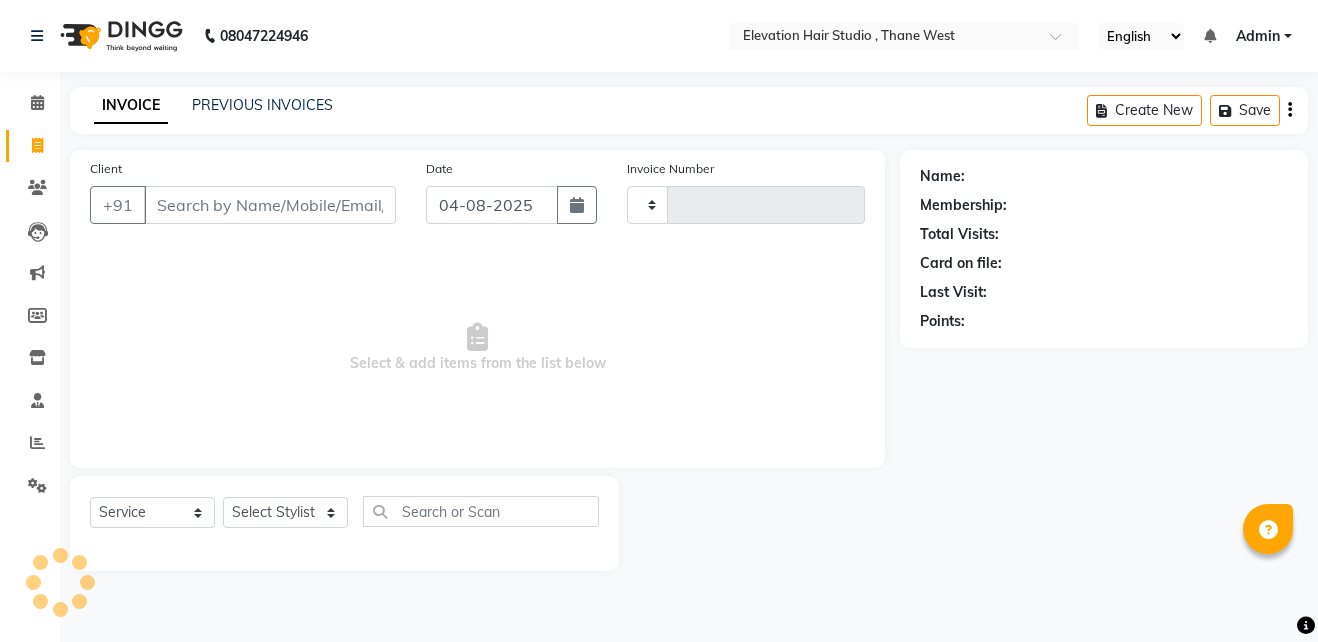 type on "0673" 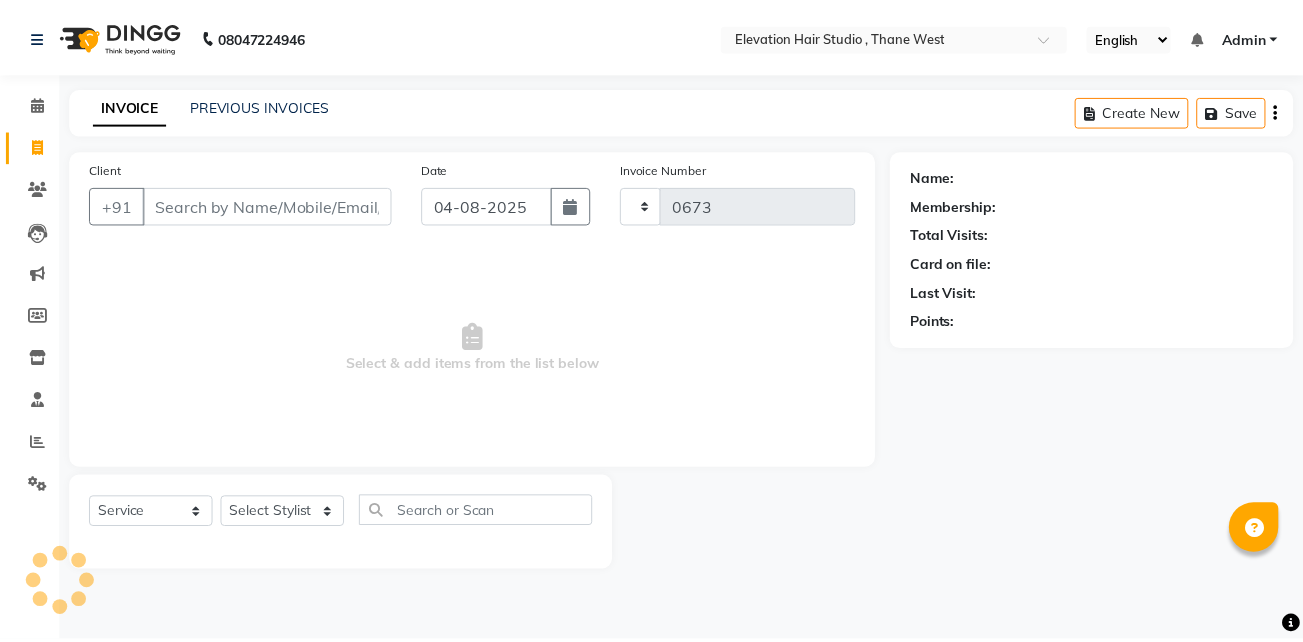scroll, scrollTop: 0, scrollLeft: 0, axis: both 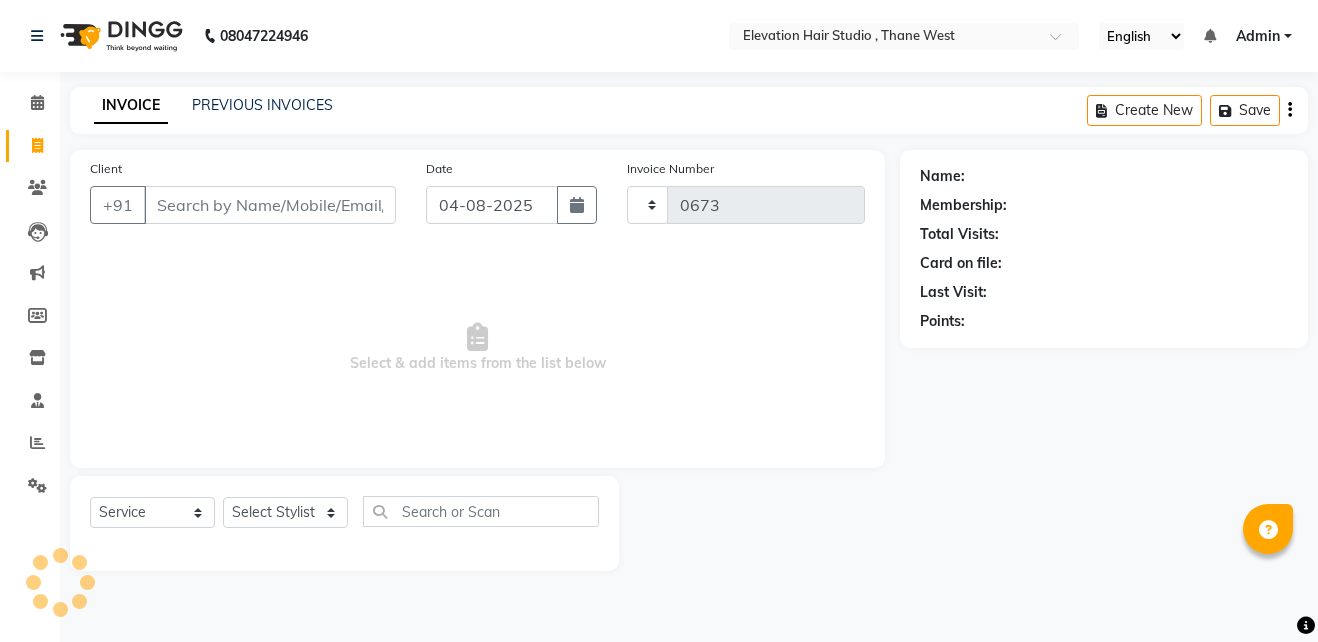 select on "6886" 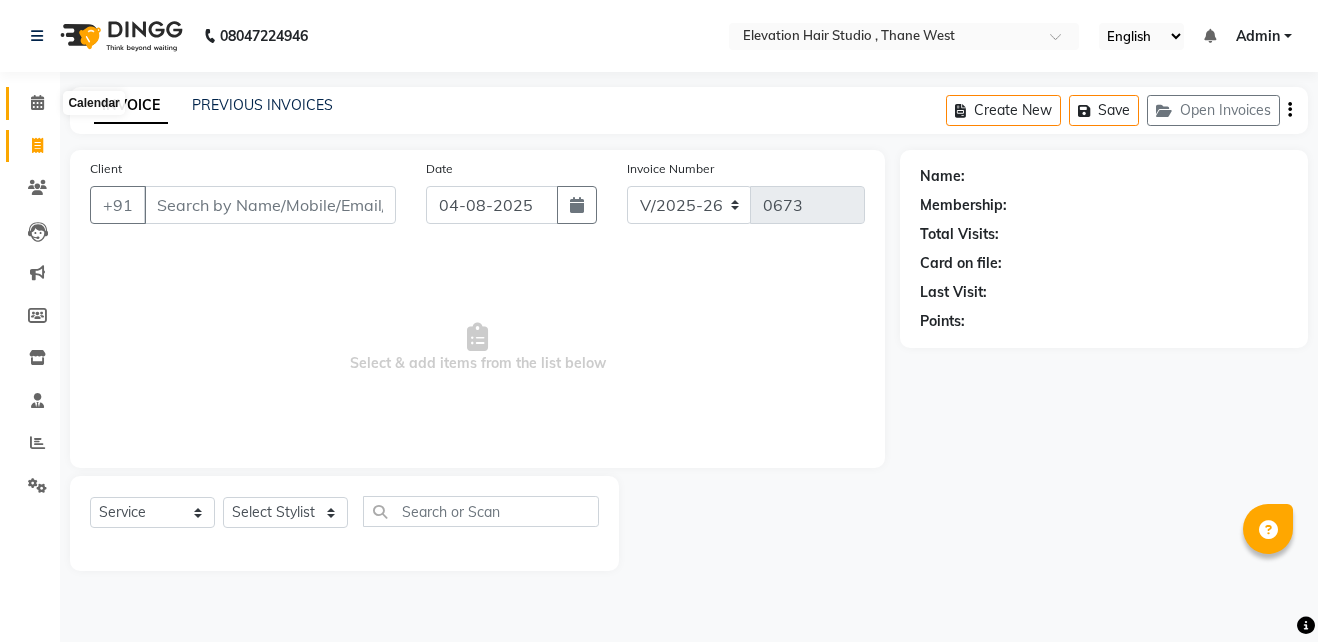 click 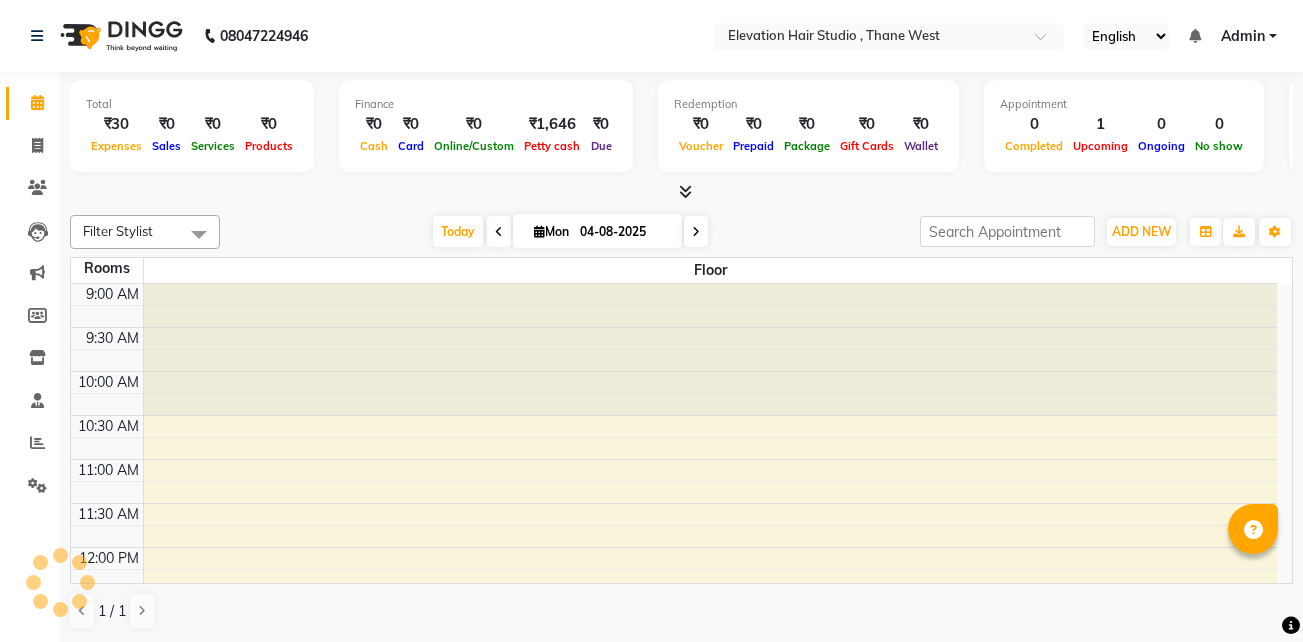 scroll, scrollTop: 0, scrollLeft: 0, axis: both 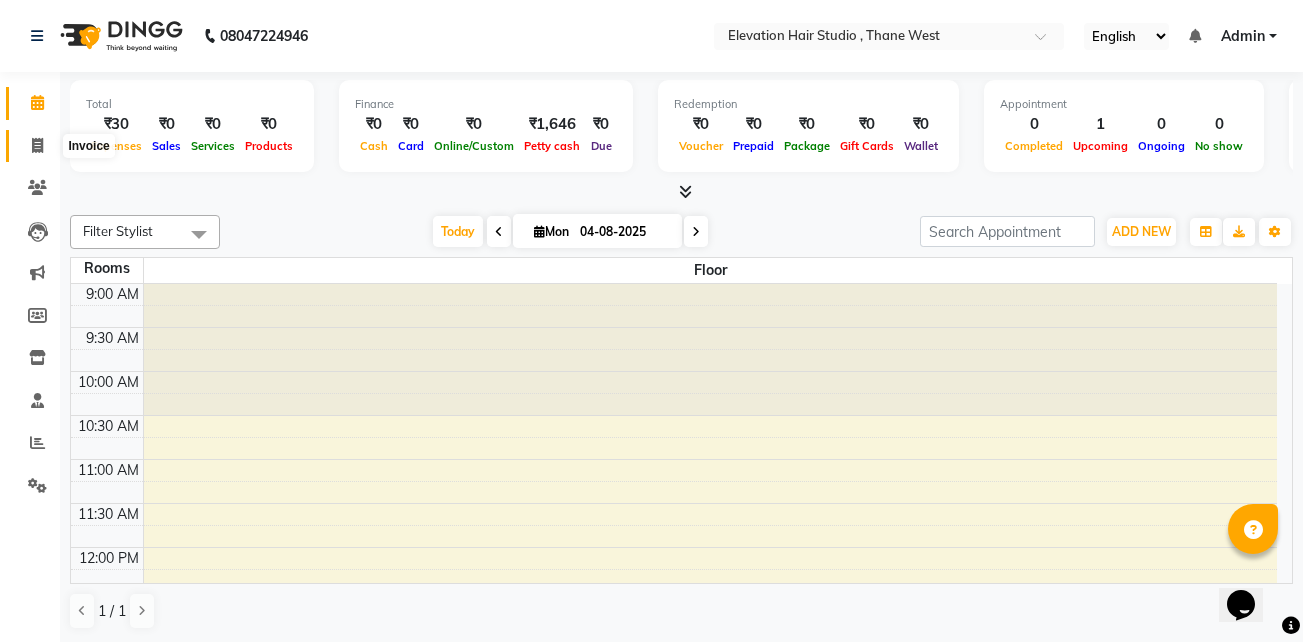 click 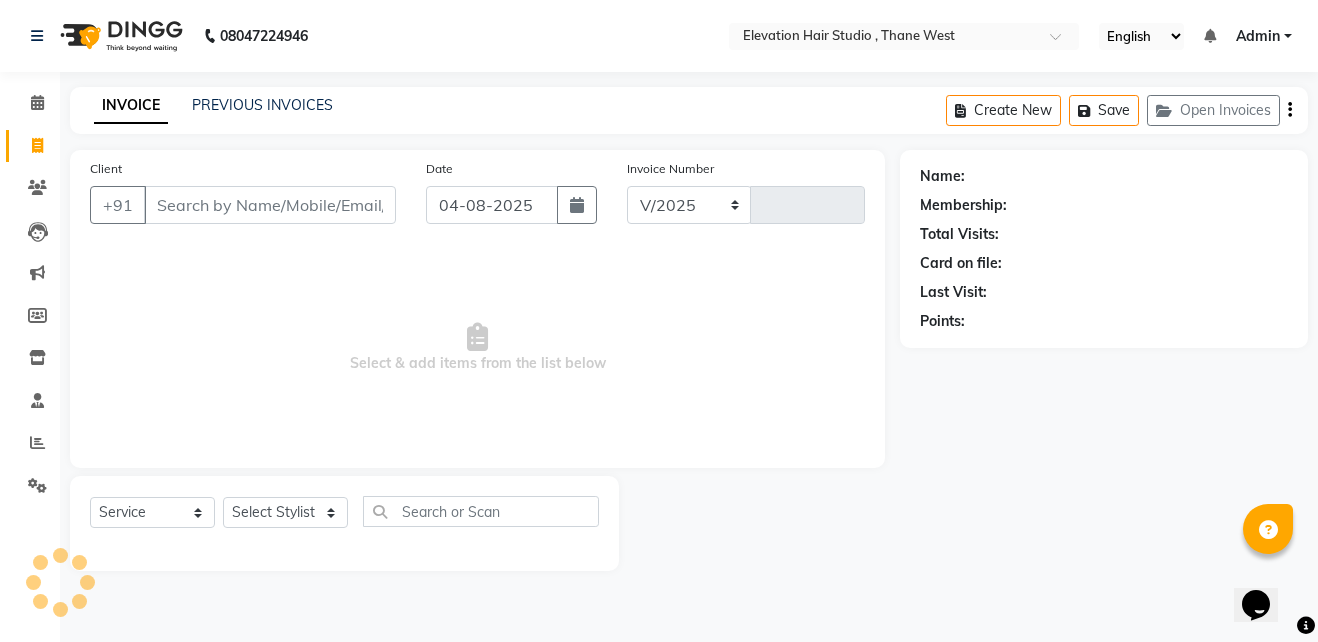 select on "6886" 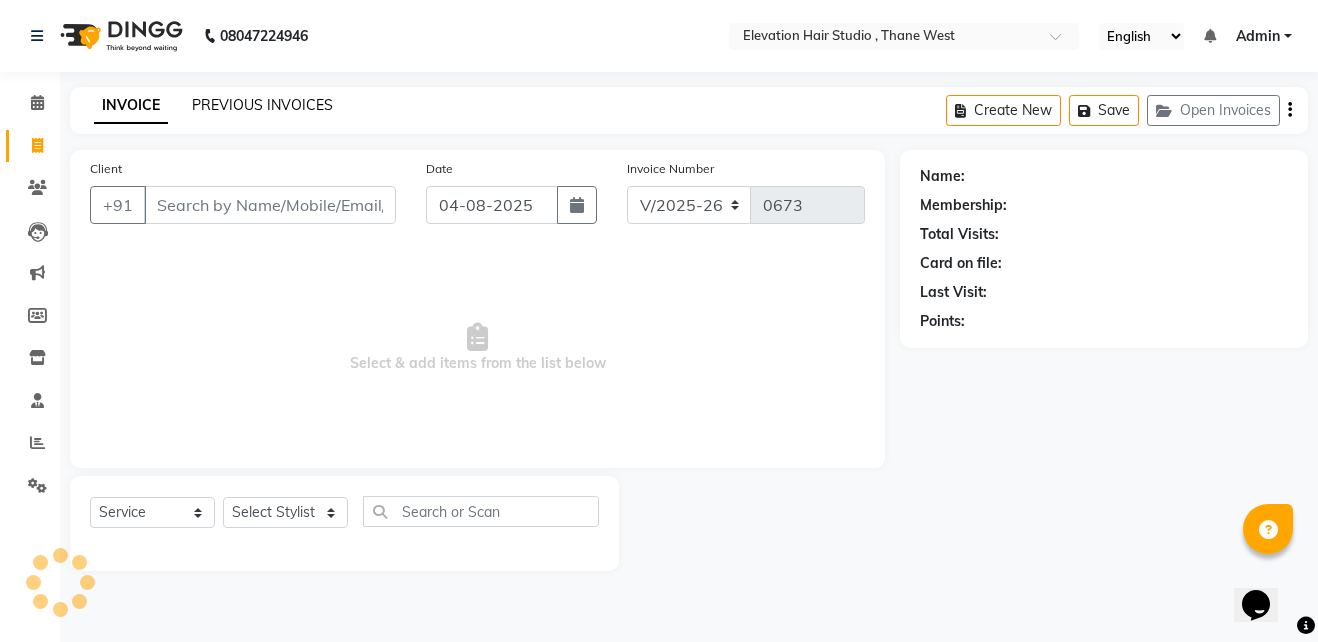 click on "PREVIOUS INVOICES" 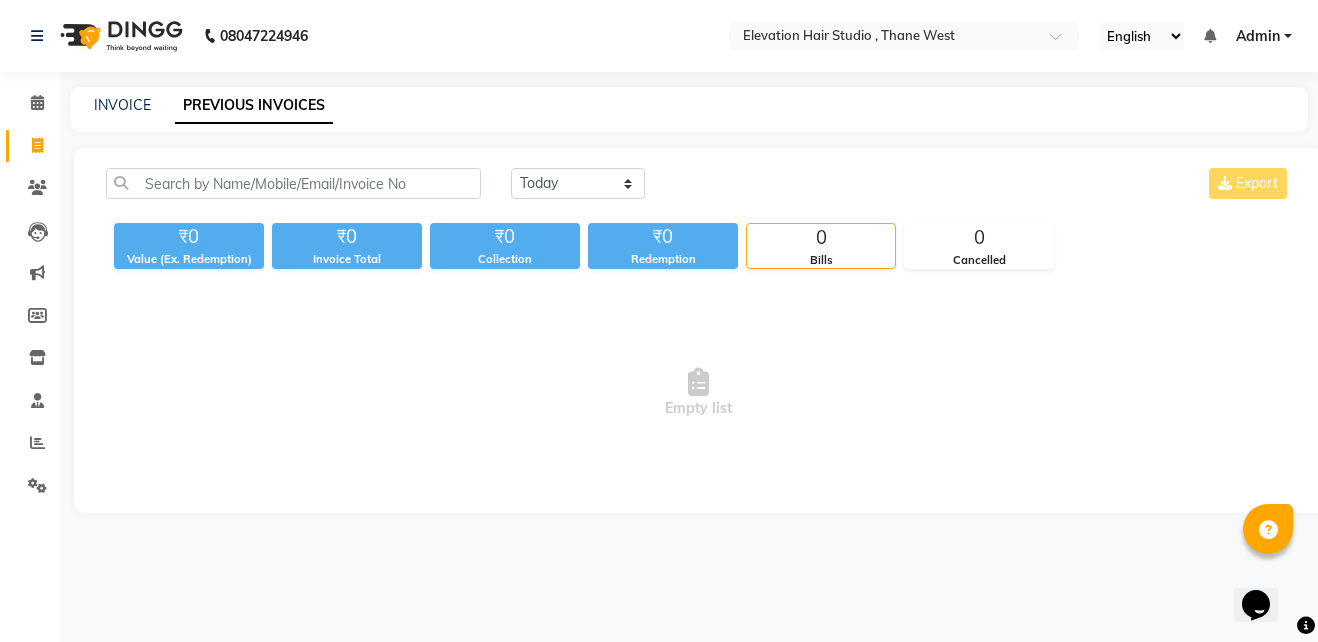 click on "Today Yesterday Custom Range Export" 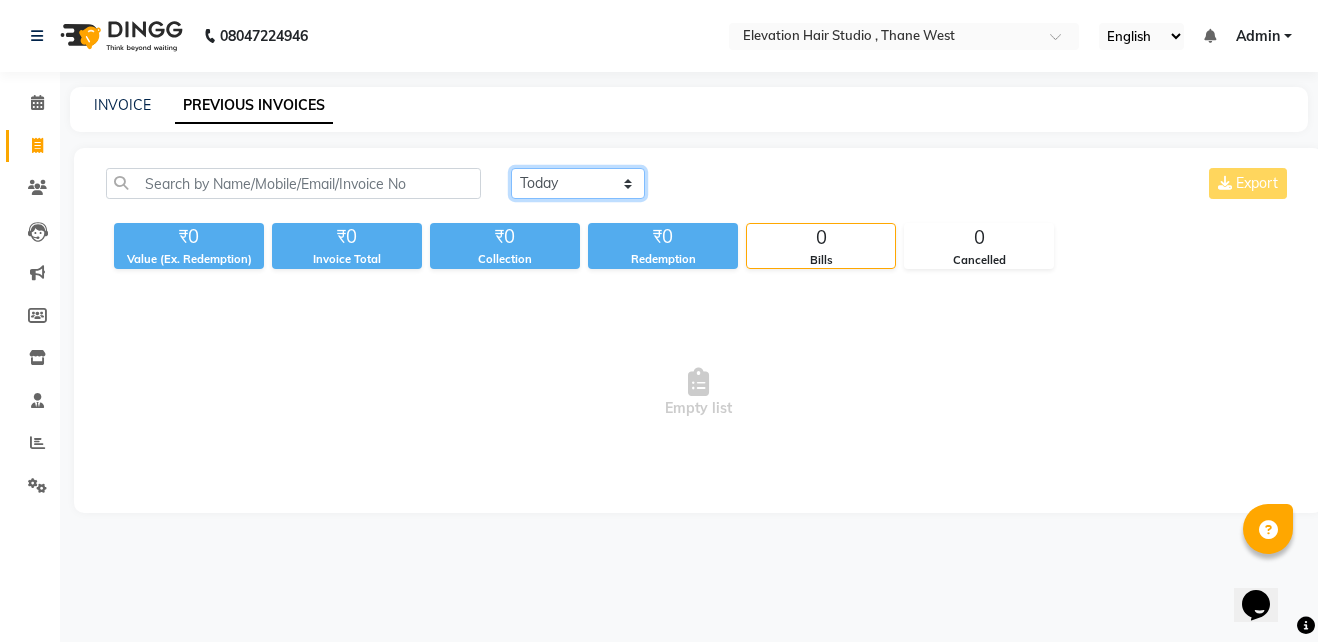 drag, startPoint x: 584, startPoint y: 186, endPoint x: 573, endPoint y: 235, distance: 50.219517 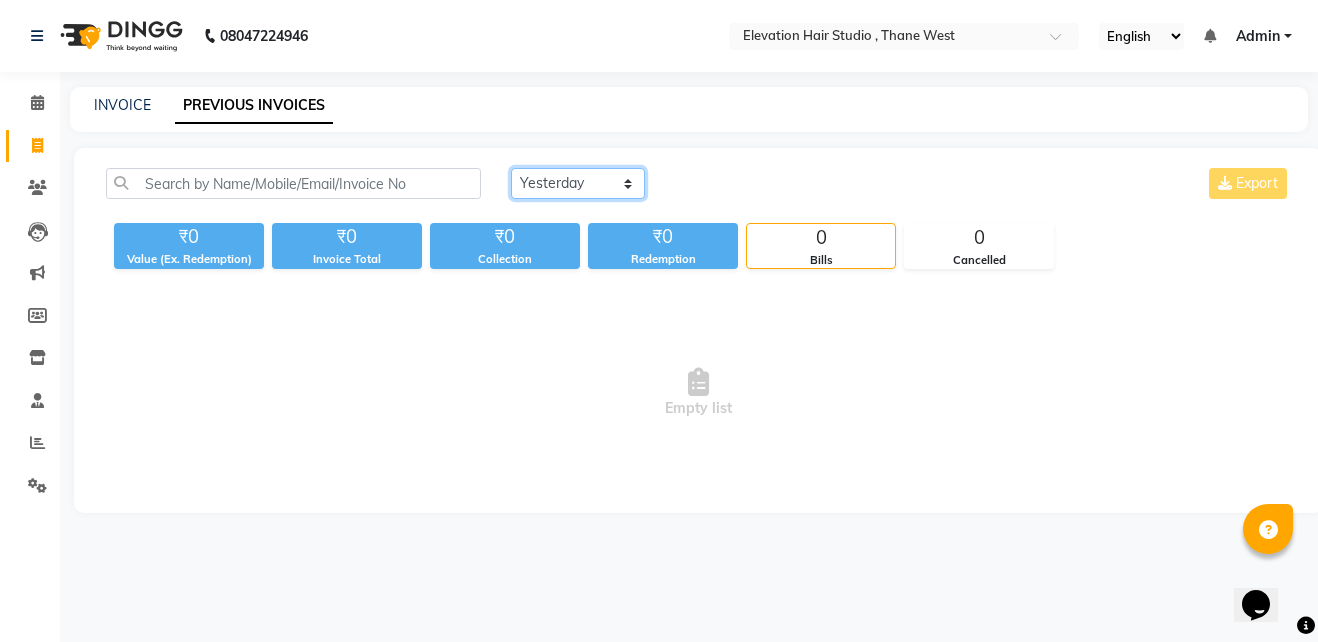 click on "Today Yesterday Custom Range" 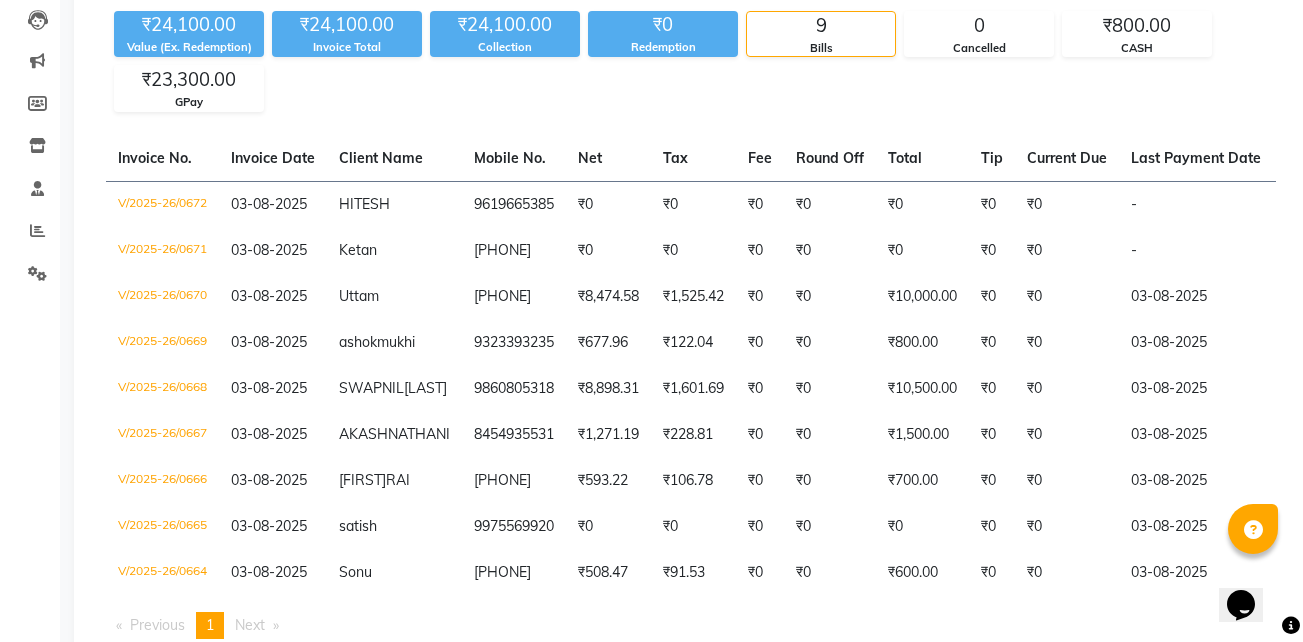 scroll, scrollTop: 218, scrollLeft: 0, axis: vertical 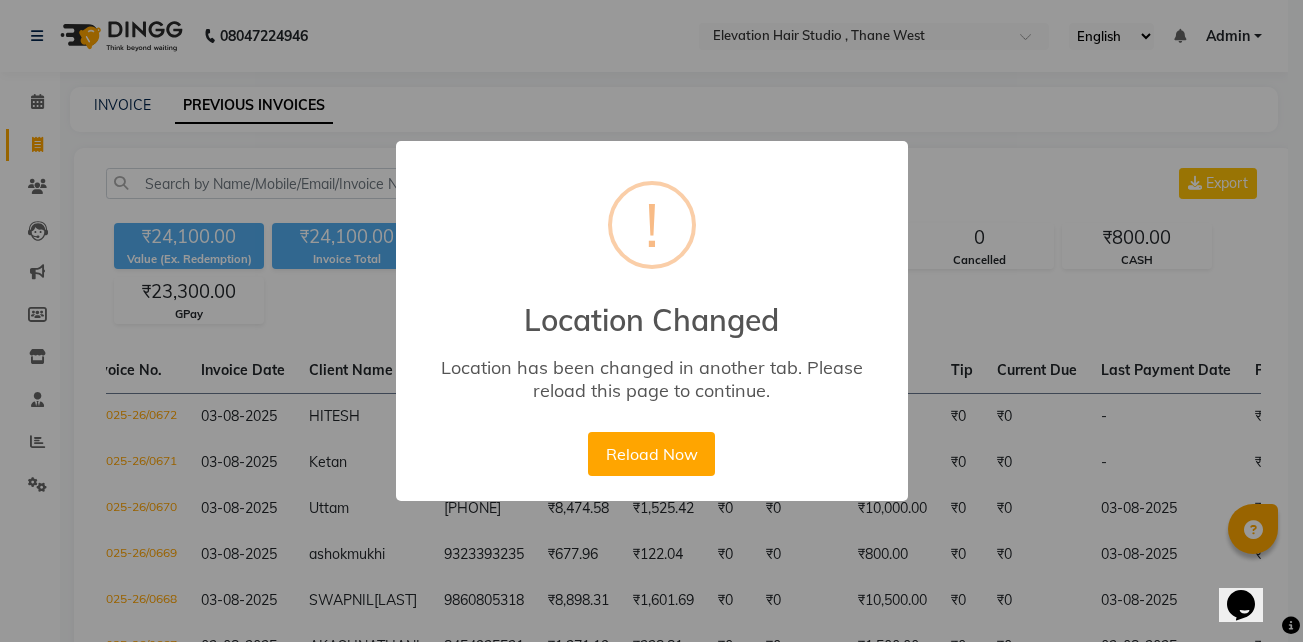 type 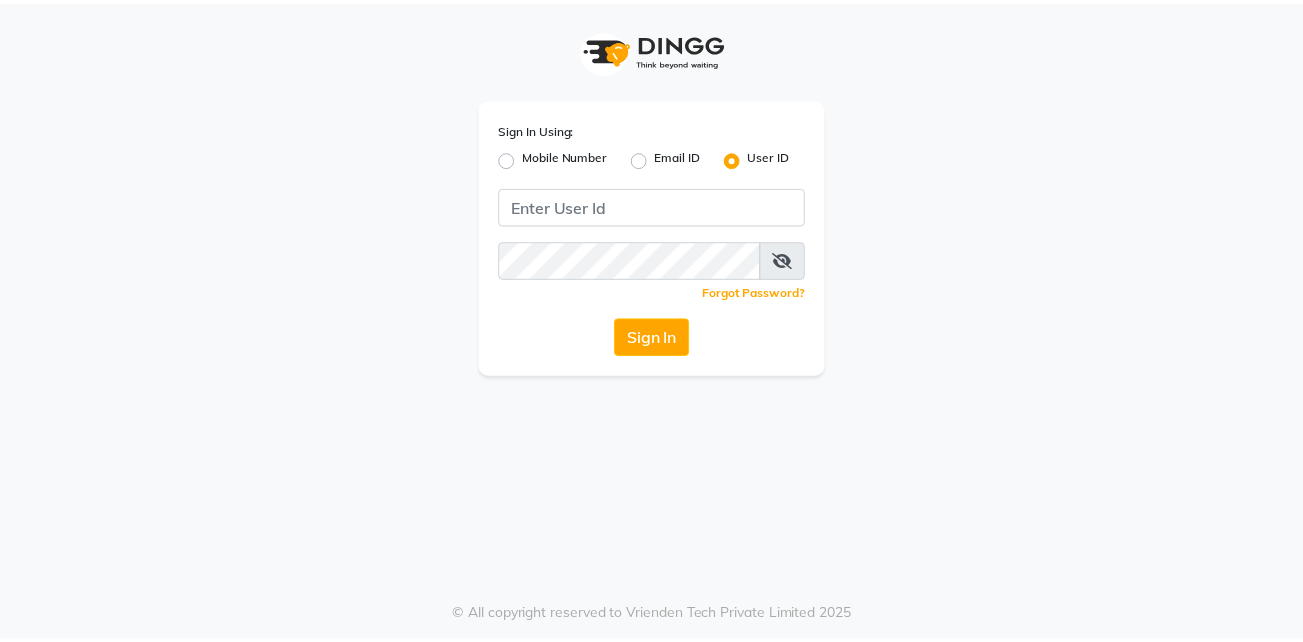 scroll, scrollTop: 0, scrollLeft: 0, axis: both 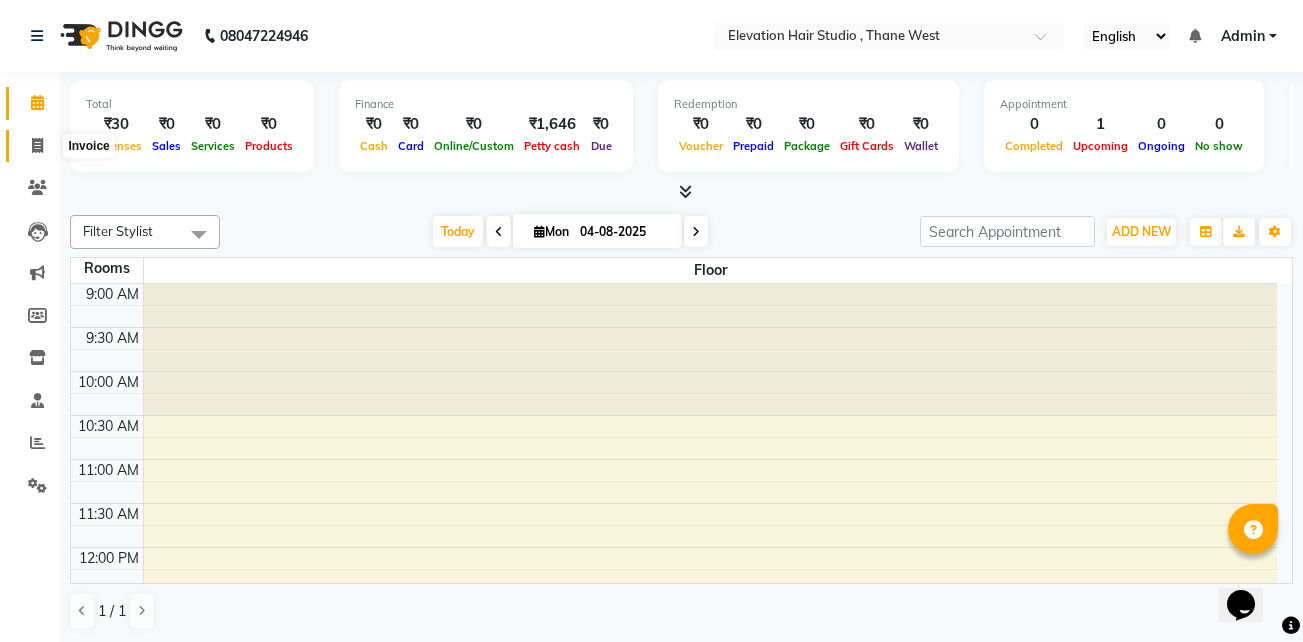 click 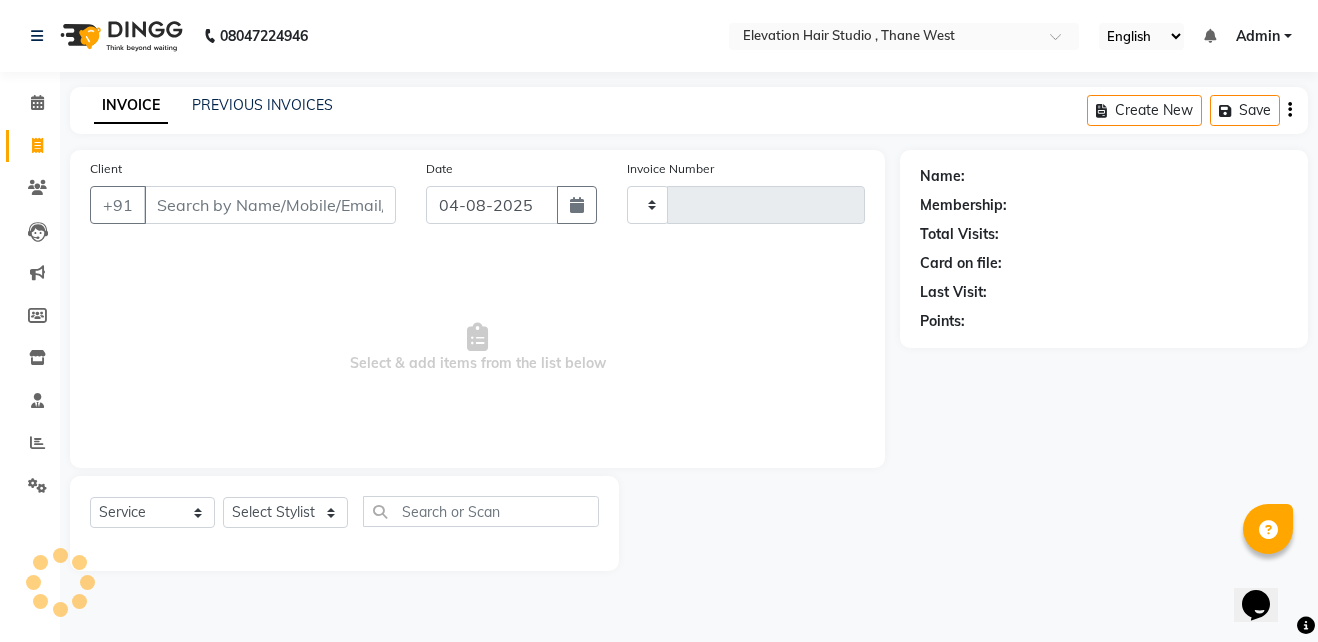 type on "0673" 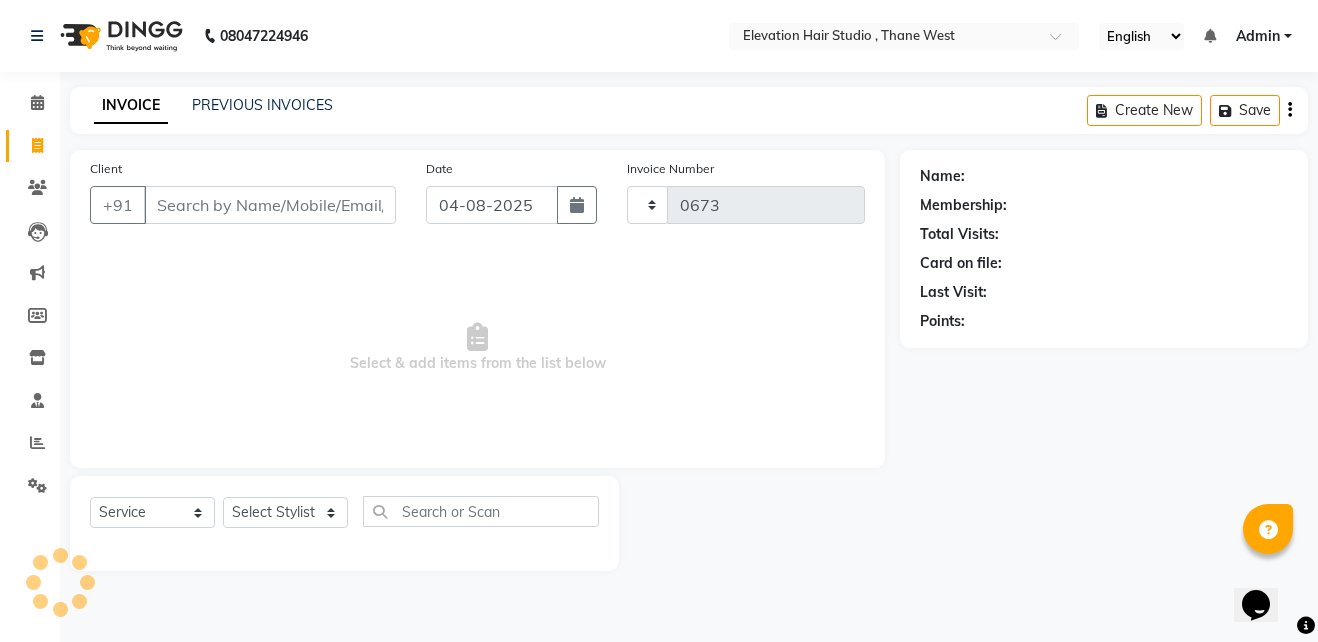 select on "6886" 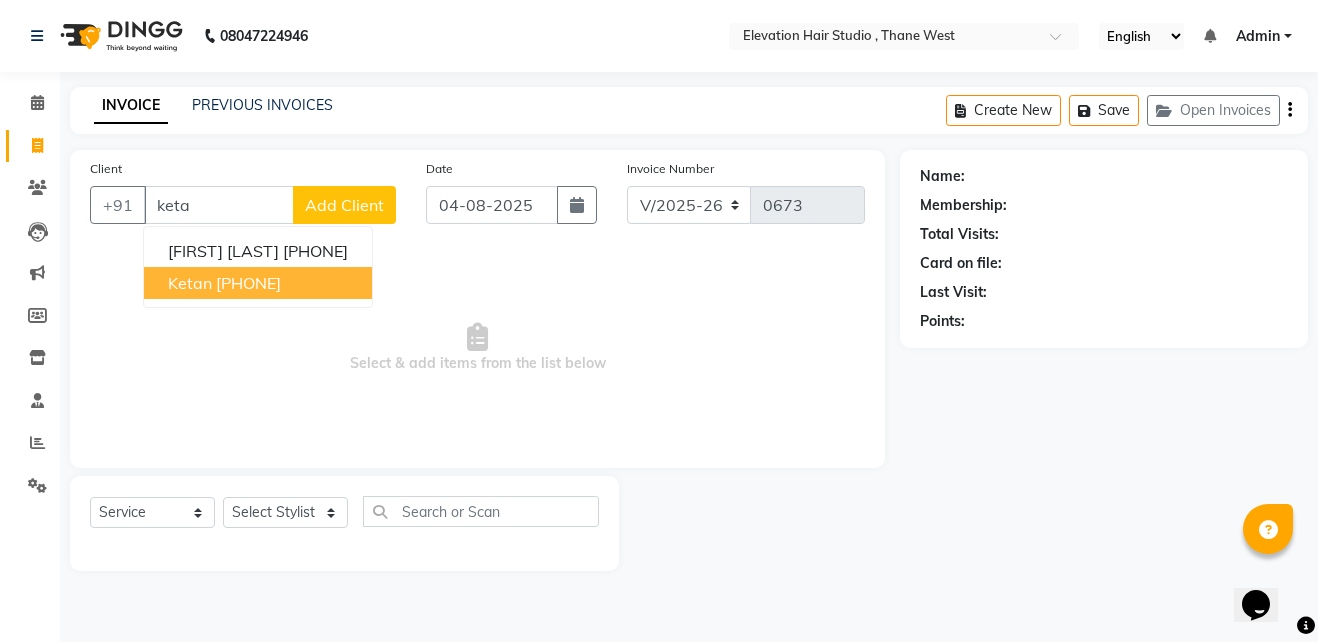 click on "Ketan" at bounding box center (190, 283) 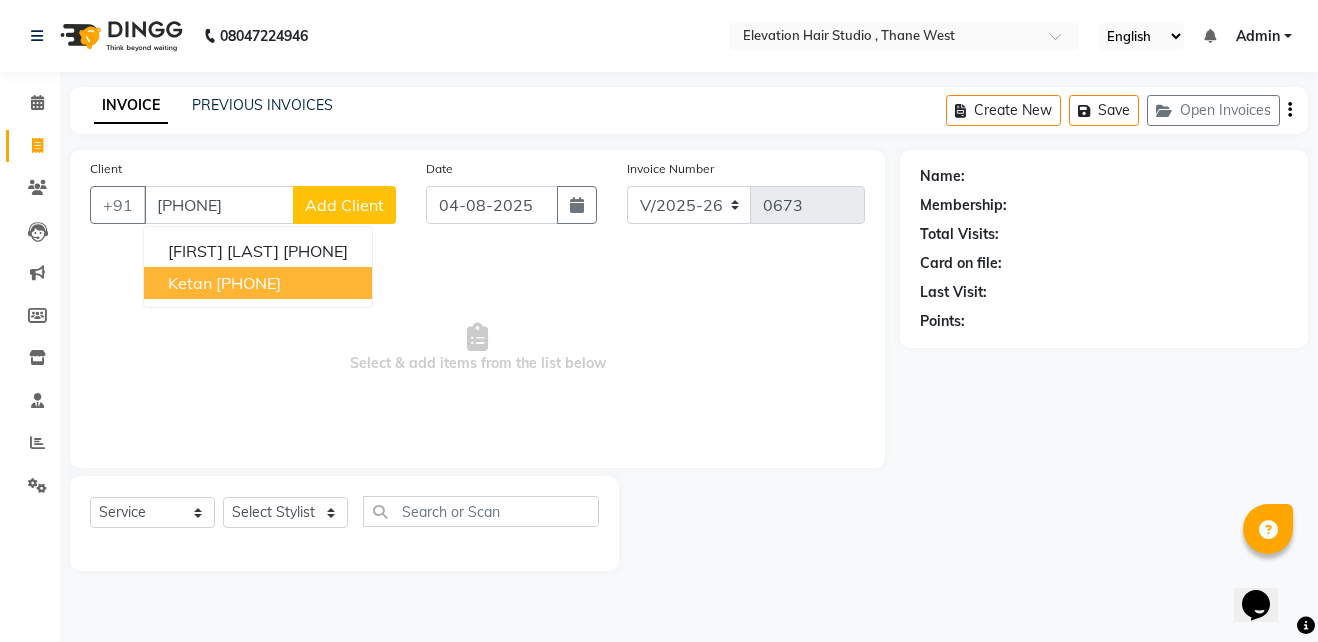 type on "[PHONE]" 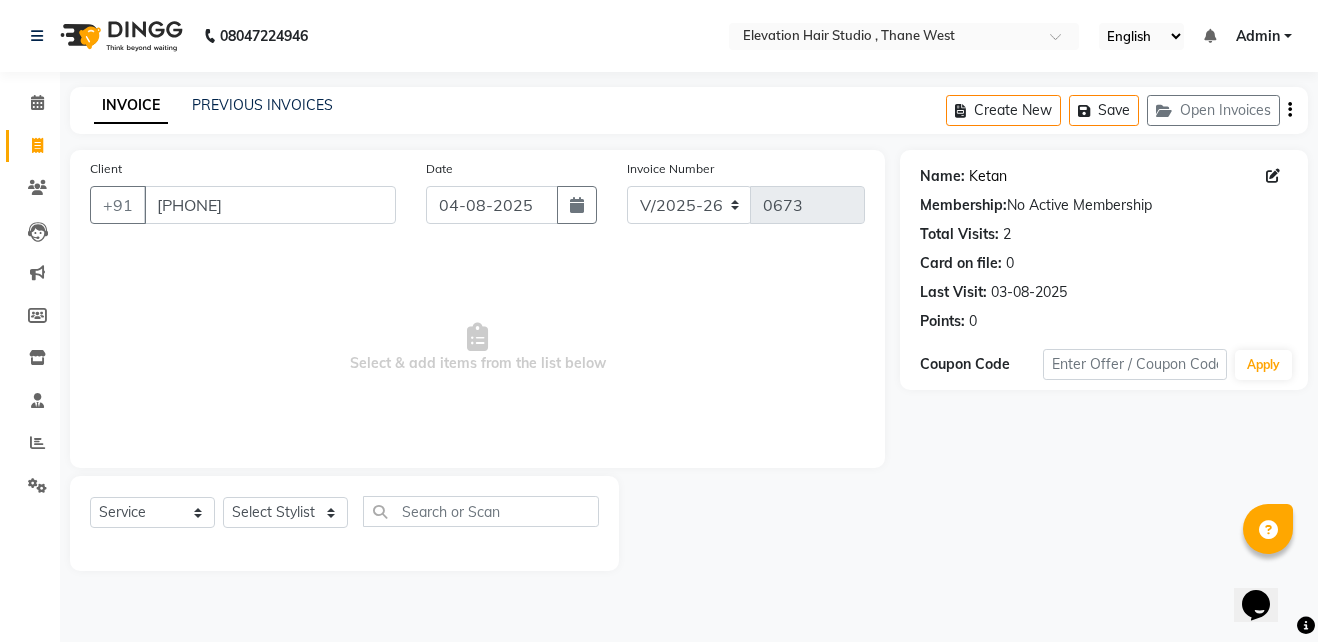 click on "Ketan" 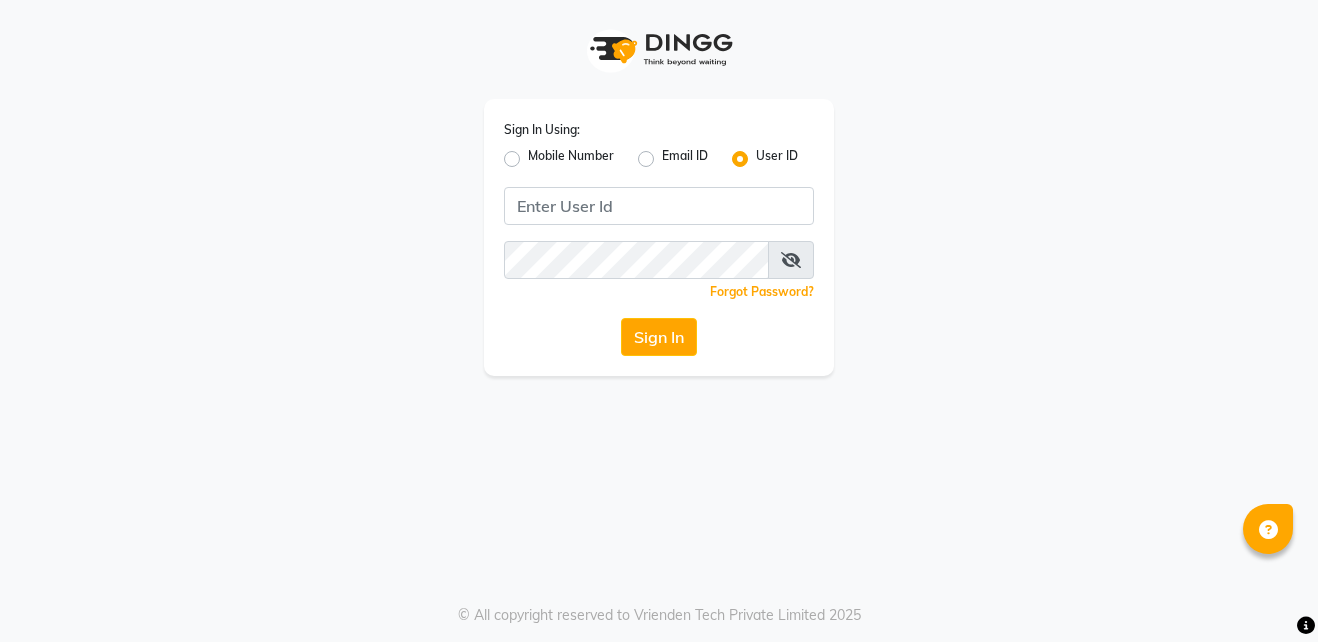 scroll, scrollTop: 0, scrollLeft: 0, axis: both 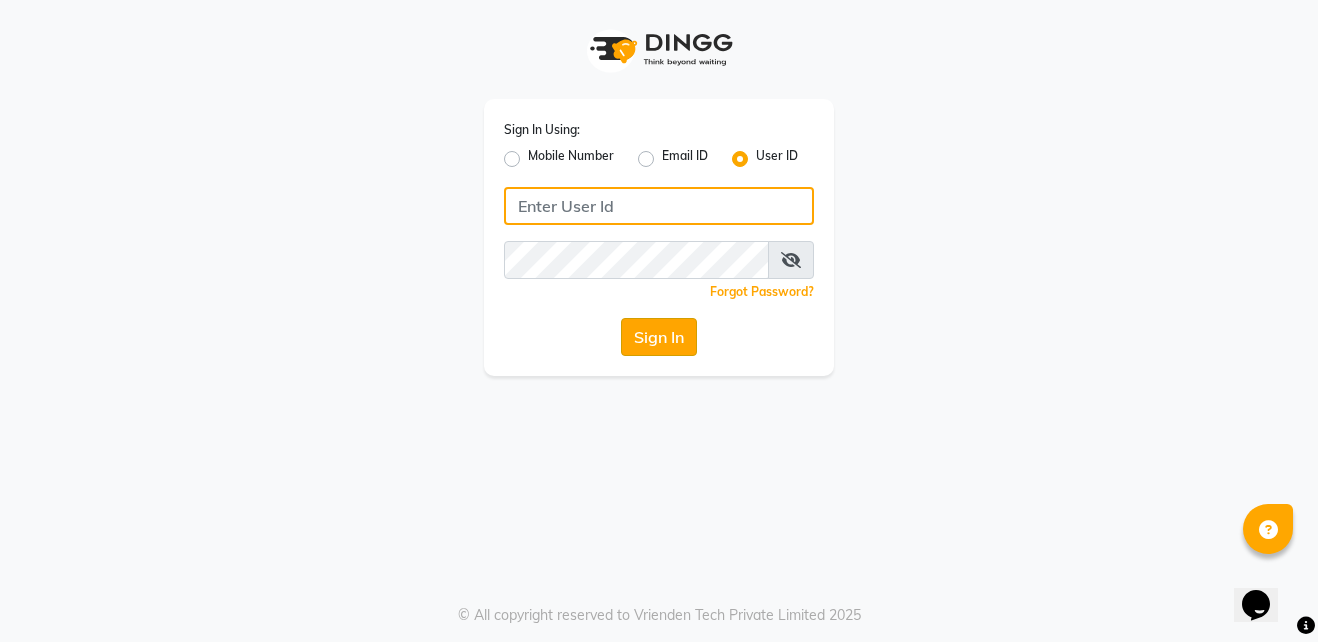 type on "shahid" 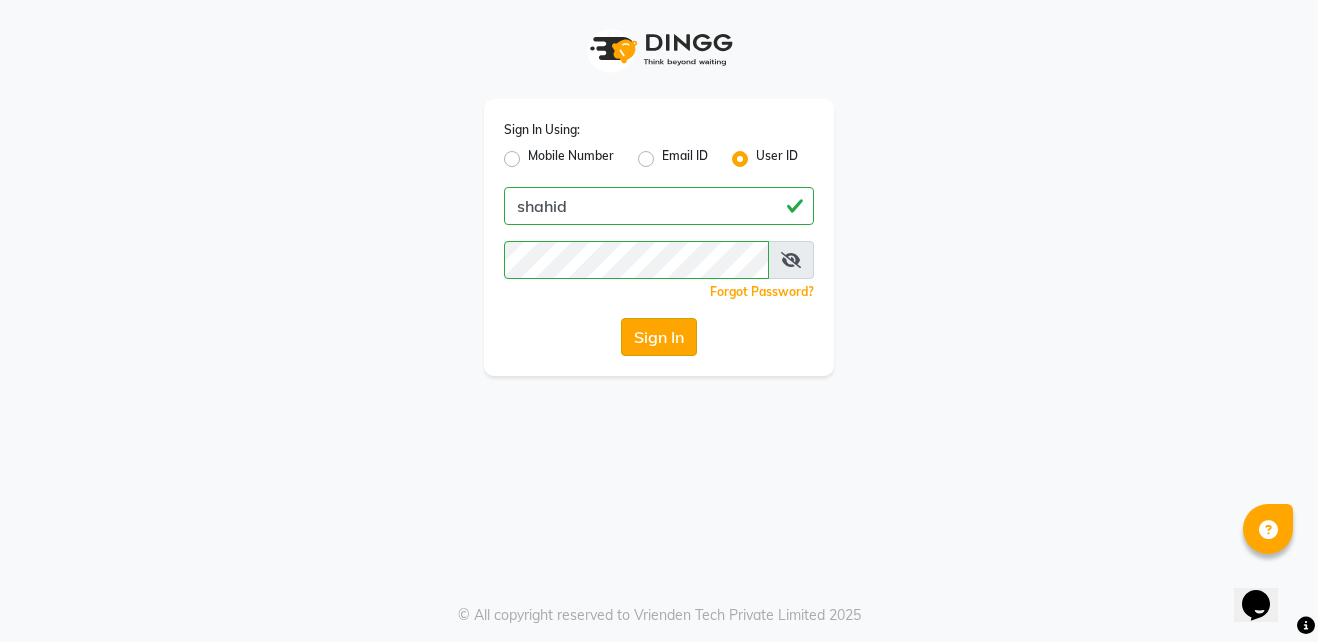 click on "Sign In" 